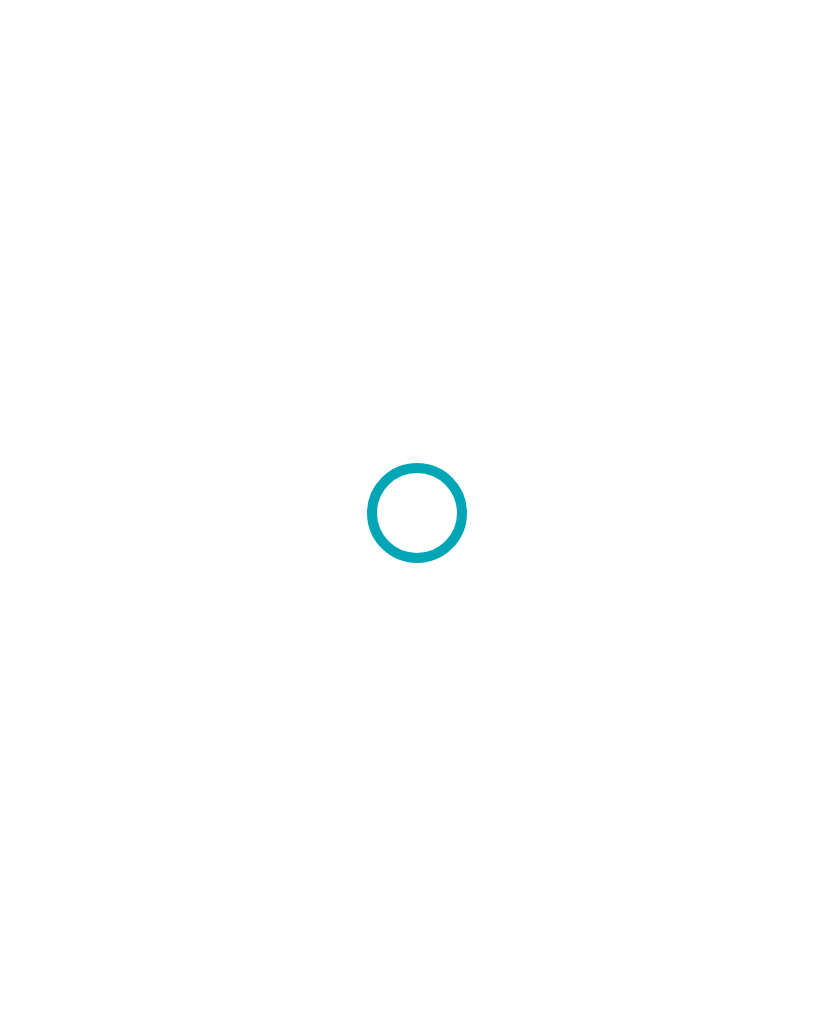 scroll, scrollTop: 0, scrollLeft: 0, axis: both 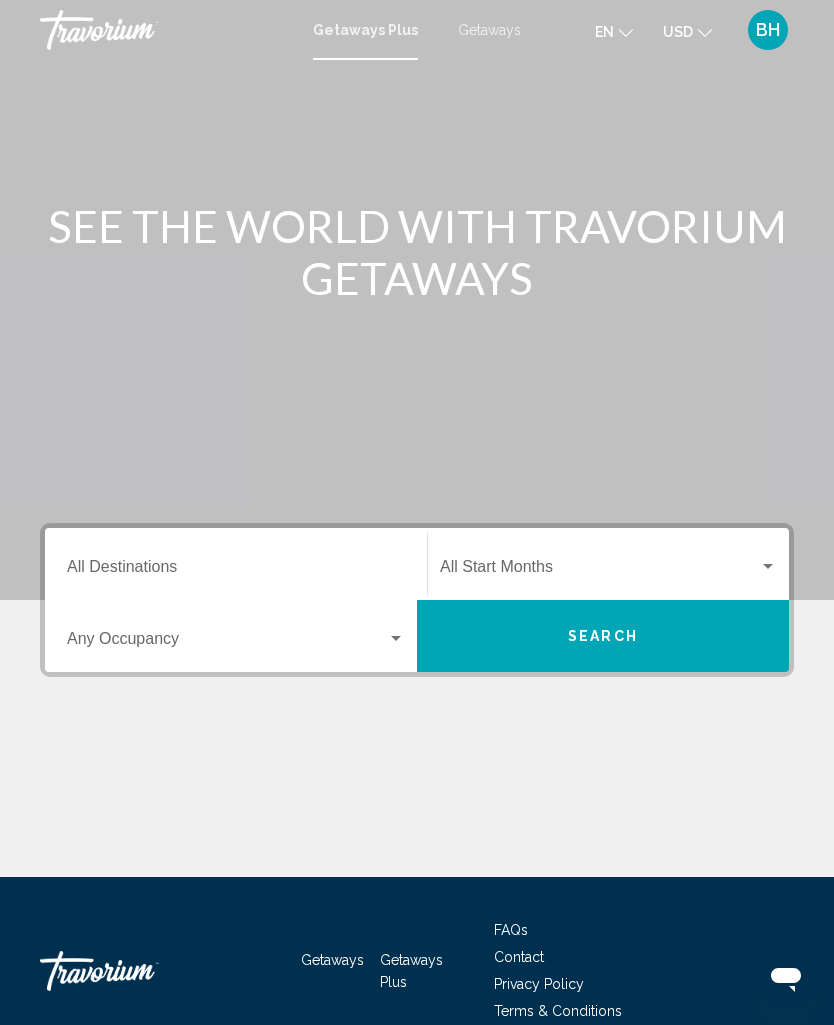 click on "Search" at bounding box center [603, 637] 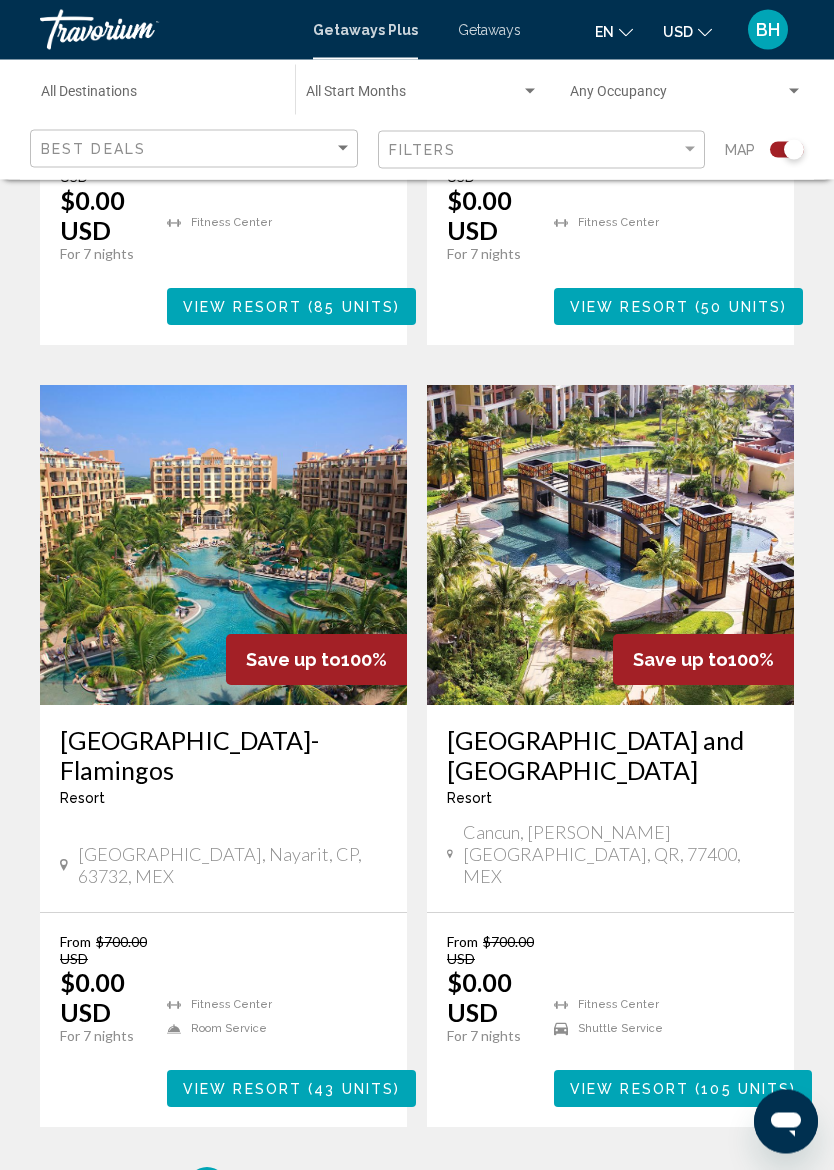 scroll, scrollTop: 4037, scrollLeft: 0, axis: vertical 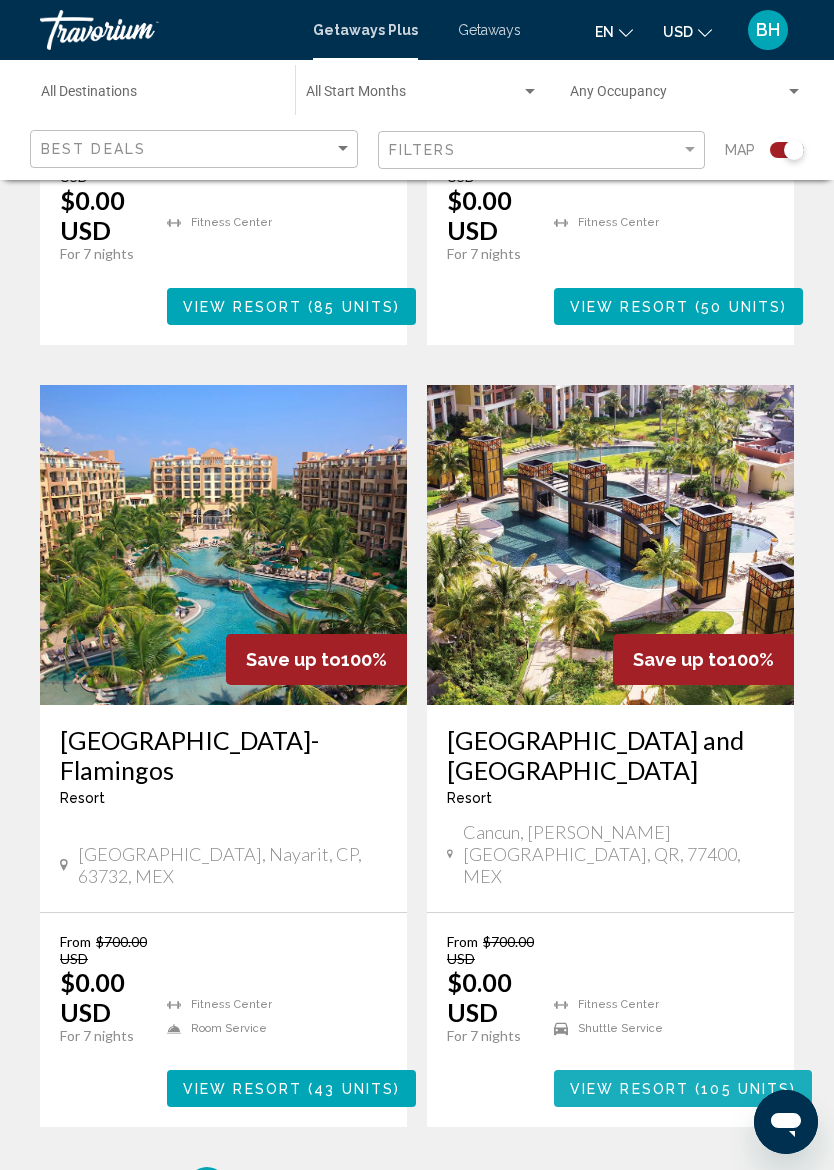 click on "105 units" at bounding box center (745, 1089) 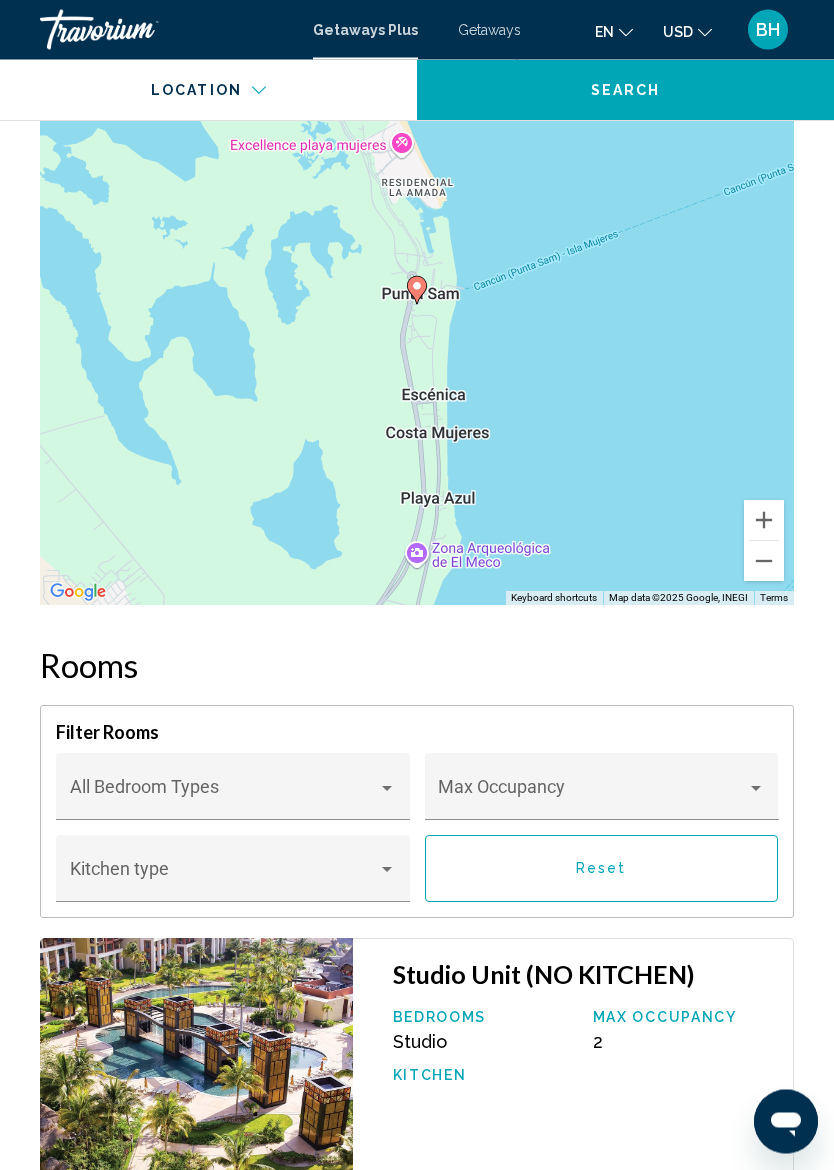 scroll, scrollTop: 3473, scrollLeft: 0, axis: vertical 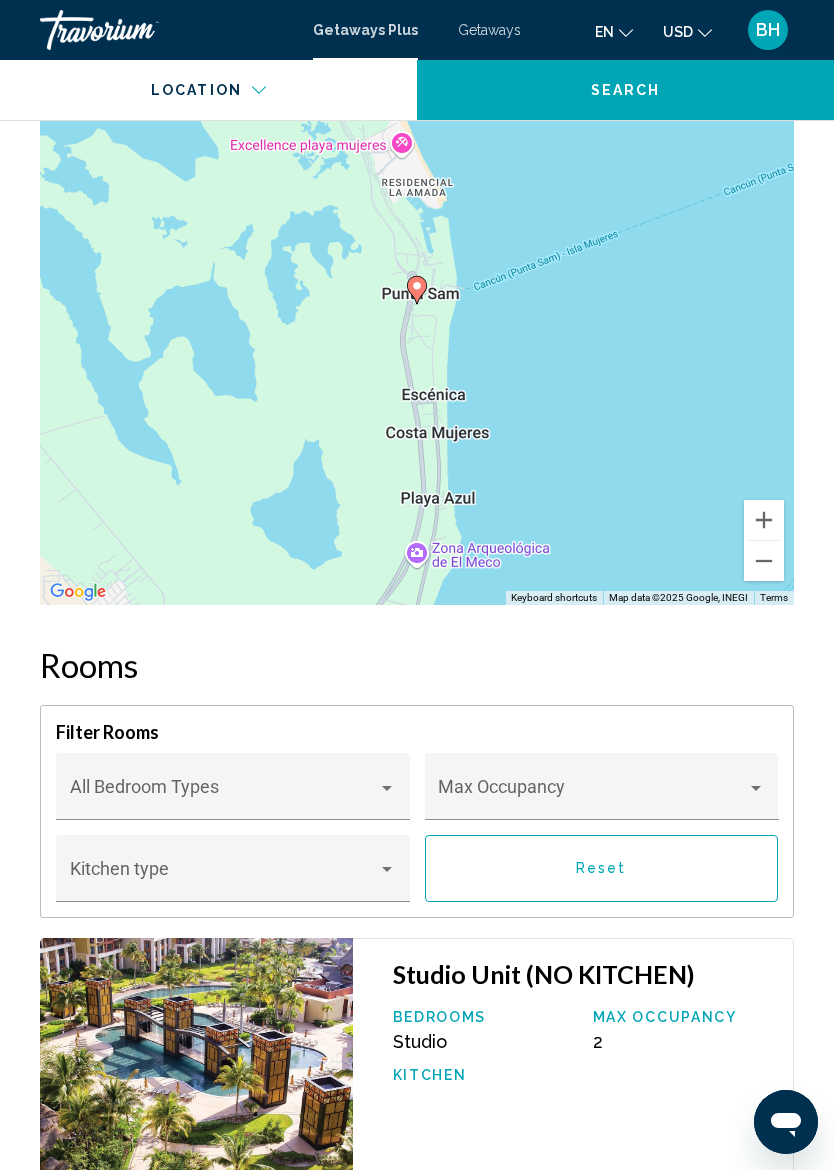 click at bounding box center (387, 788) 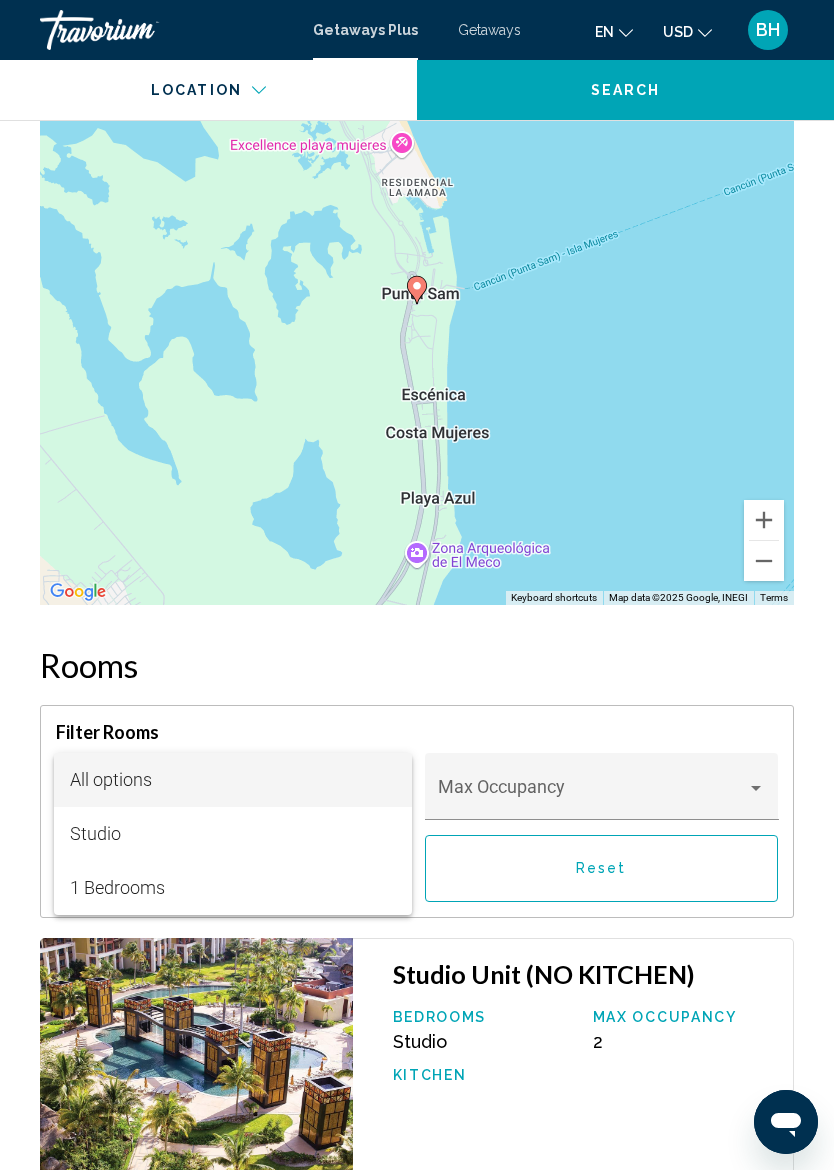 click at bounding box center (417, 585) 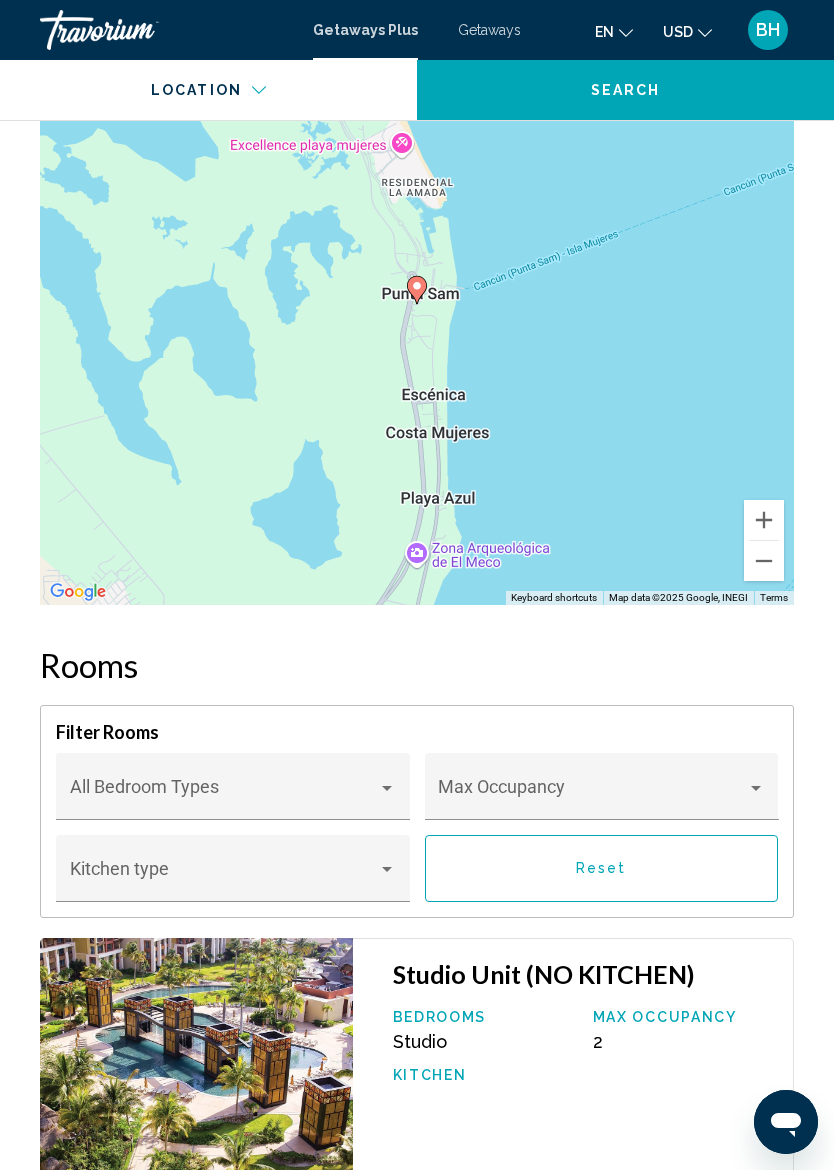 click at bounding box center (756, 788) 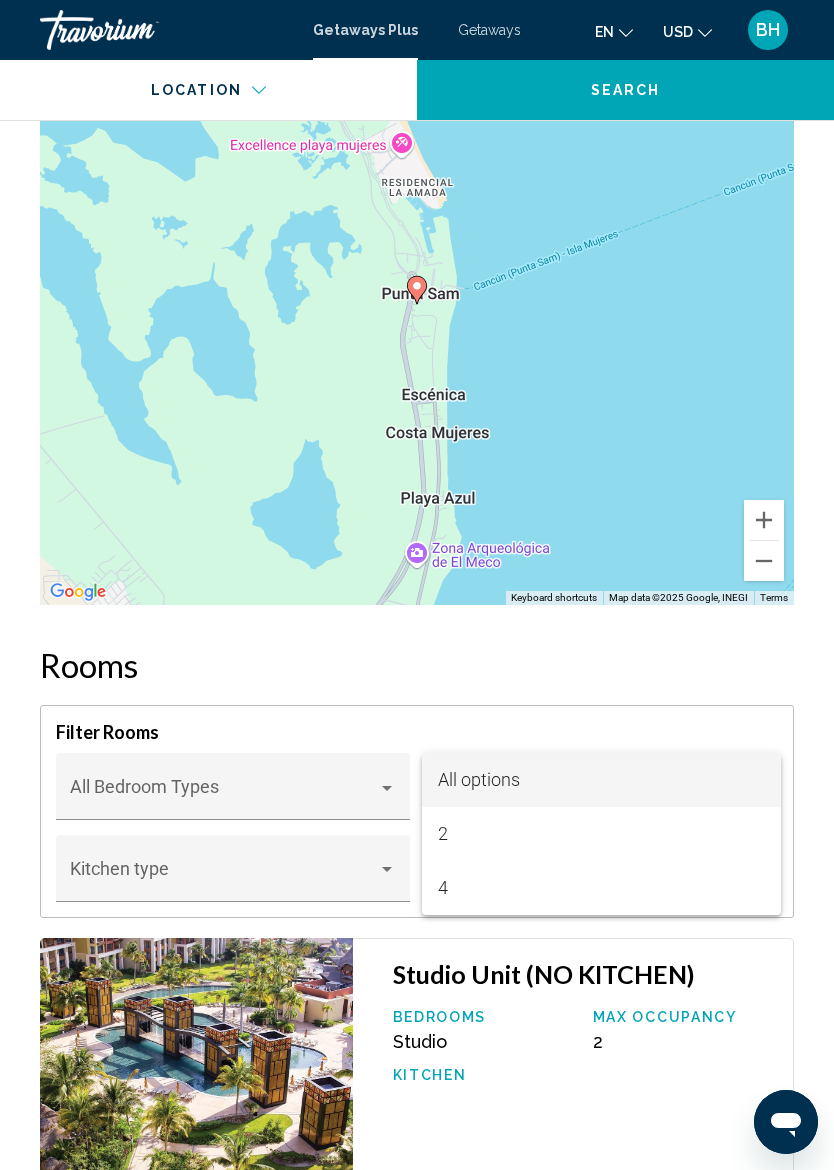 click at bounding box center [417, 585] 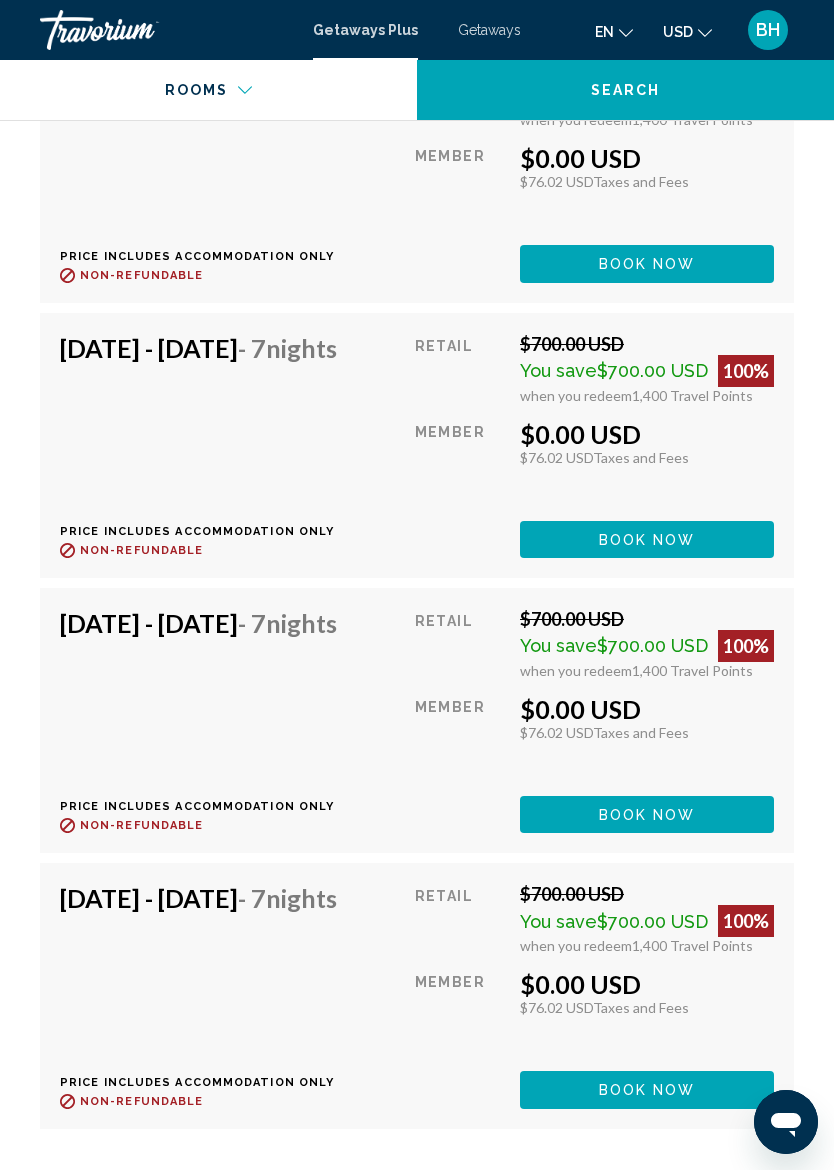 scroll, scrollTop: 6015, scrollLeft: 0, axis: vertical 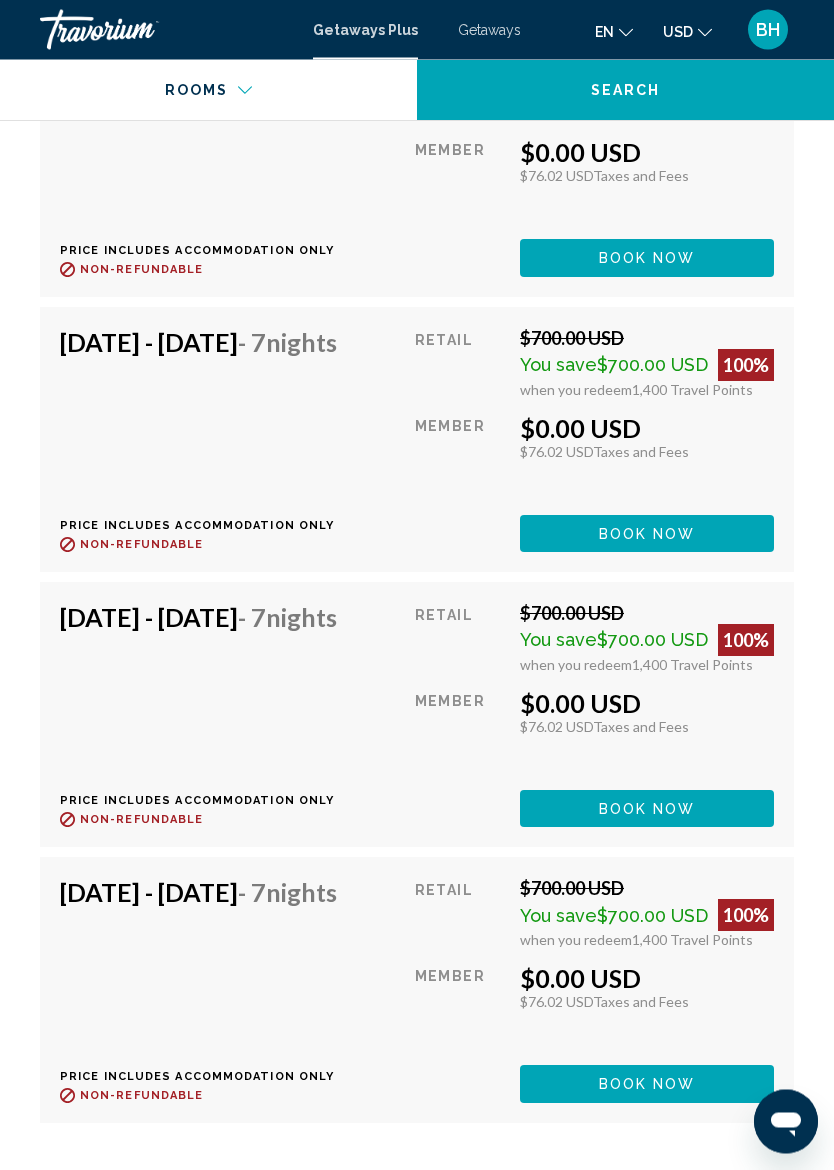 click on "when you redeem  1,400  Travel Points" at bounding box center [647, 665] 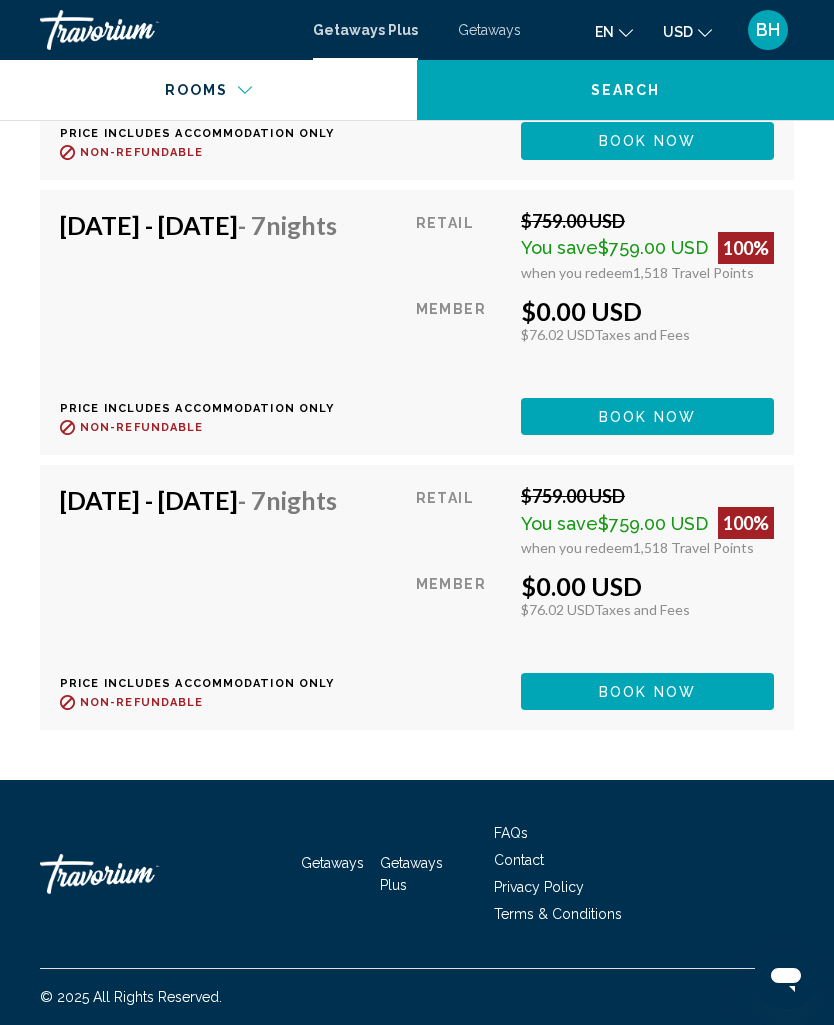 scroll, scrollTop: 8916, scrollLeft: 0, axis: vertical 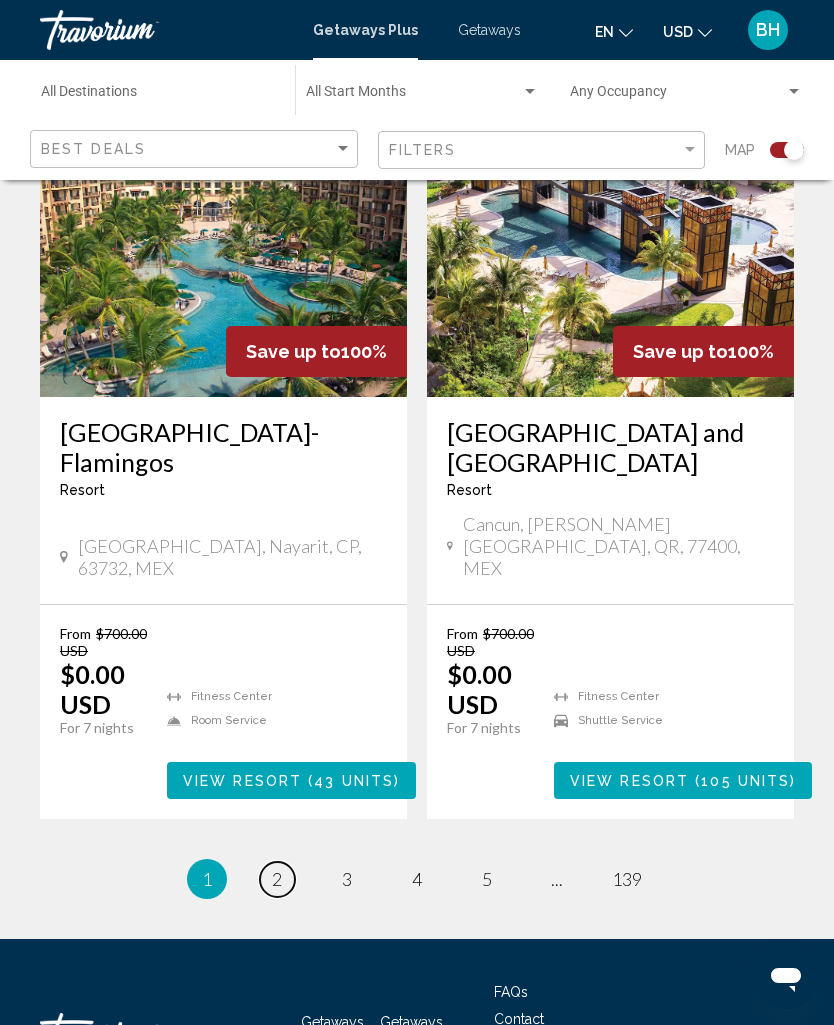 click on "page  2" at bounding box center (277, 879) 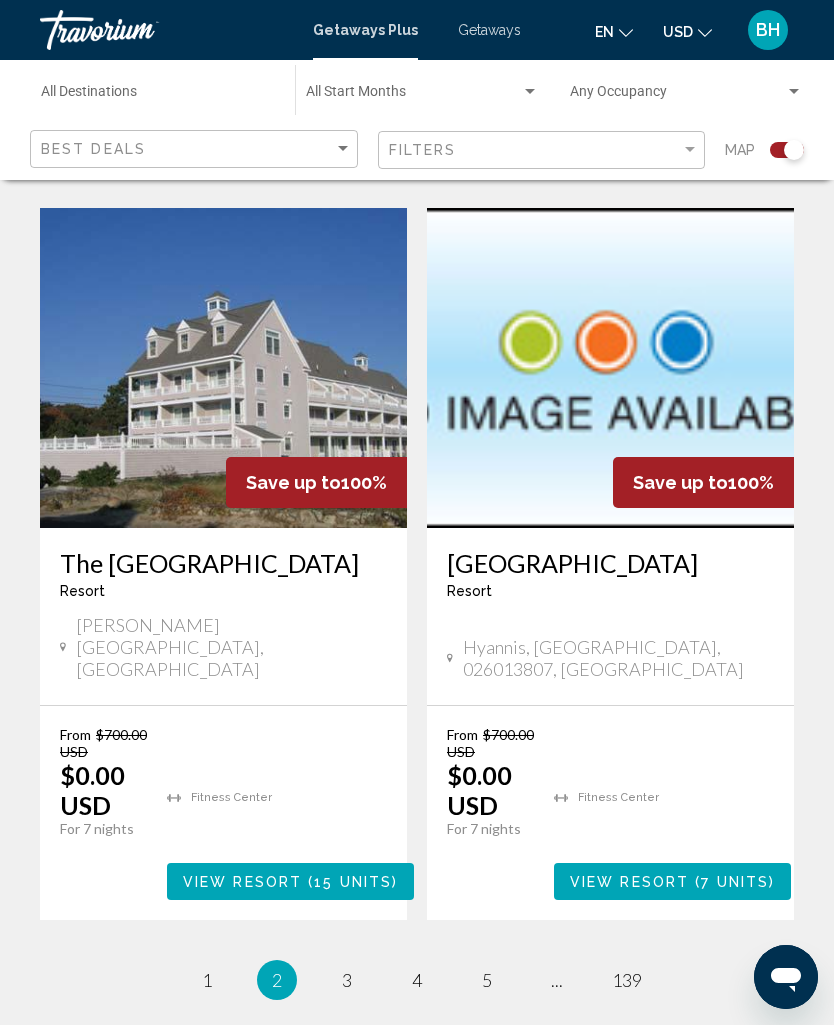 scroll, scrollTop: 4233, scrollLeft: 0, axis: vertical 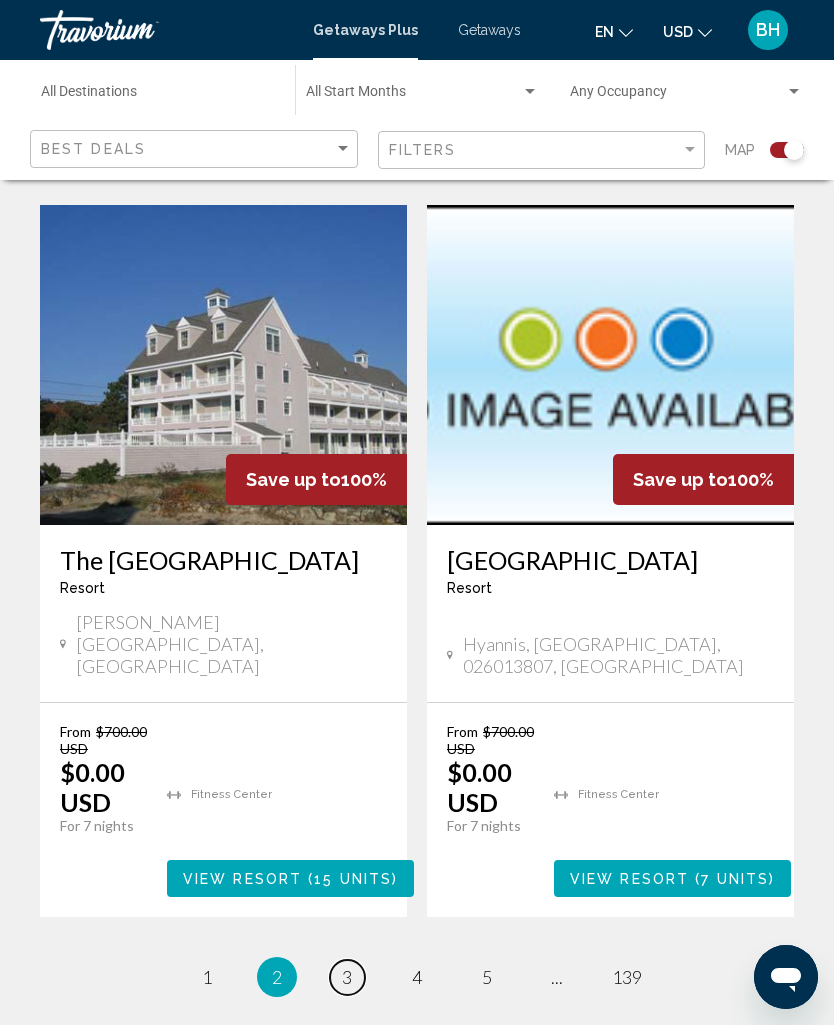 click on "page  3" at bounding box center [347, 977] 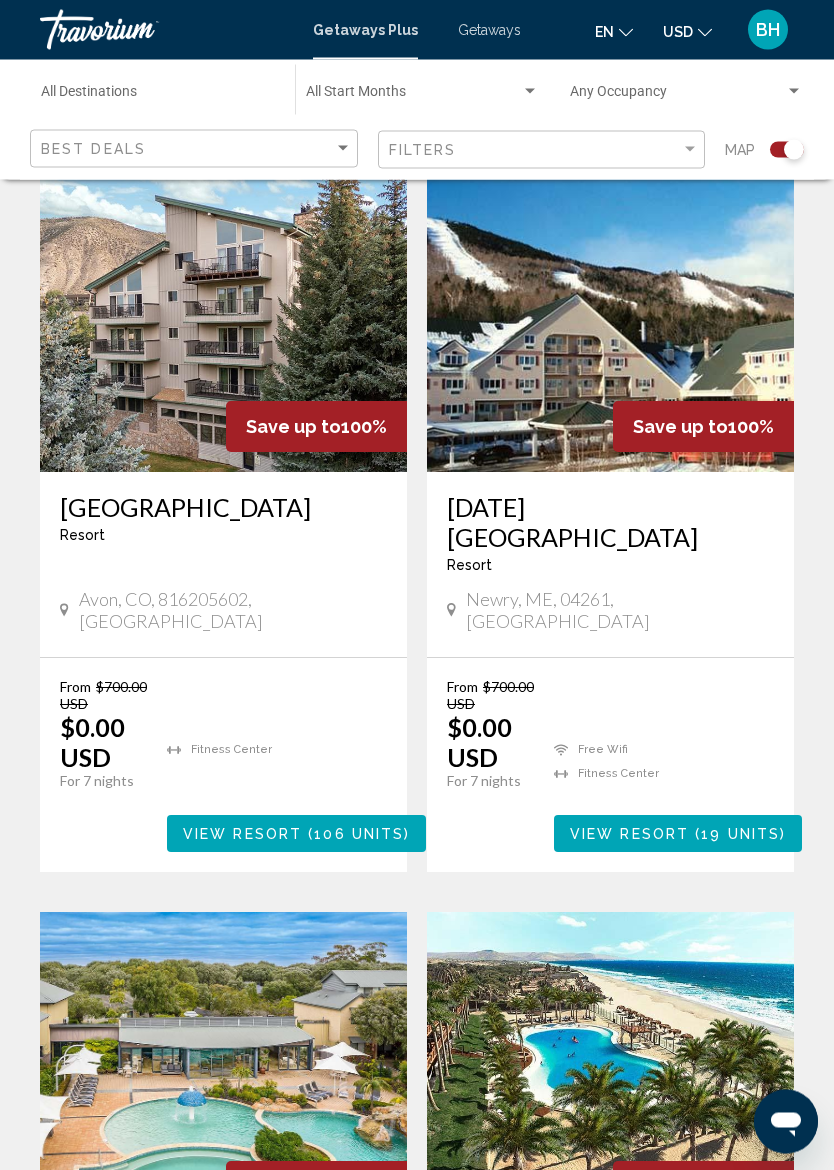 scroll, scrollTop: 1307, scrollLeft: 0, axis: vertical 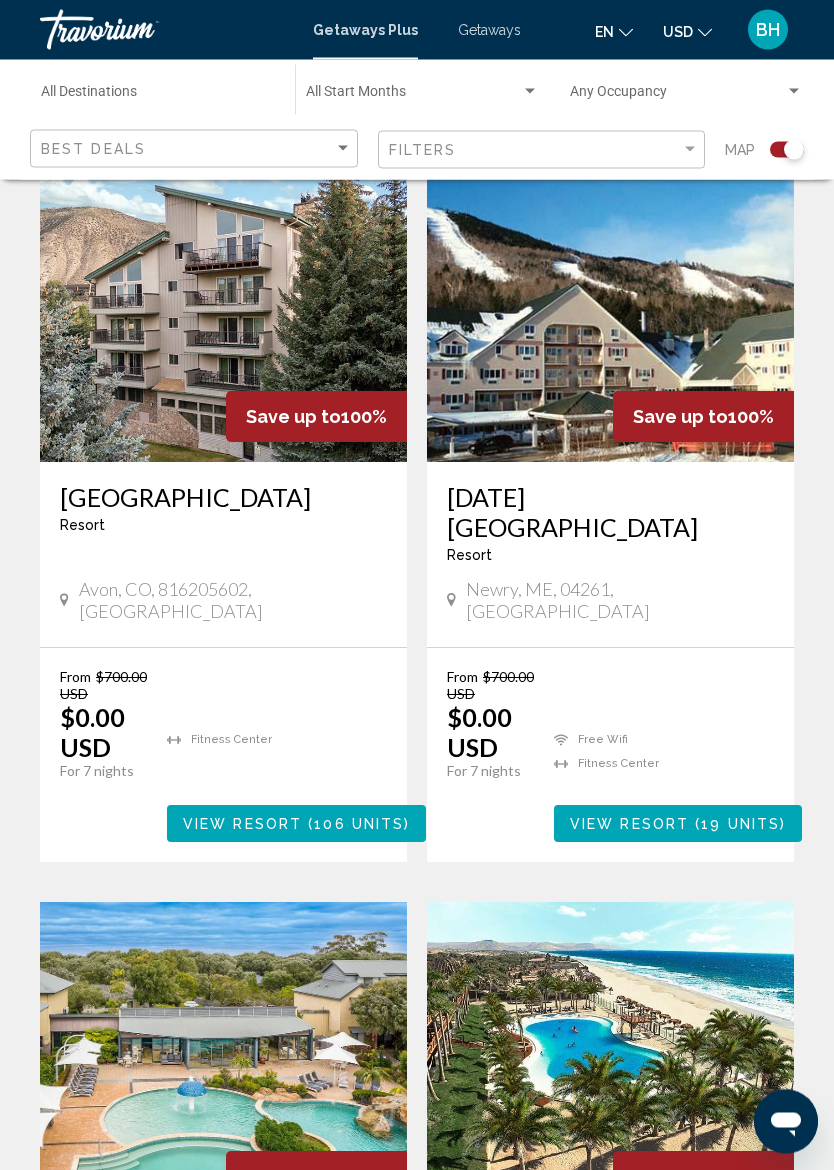 click at bounding box center [223, 1063] 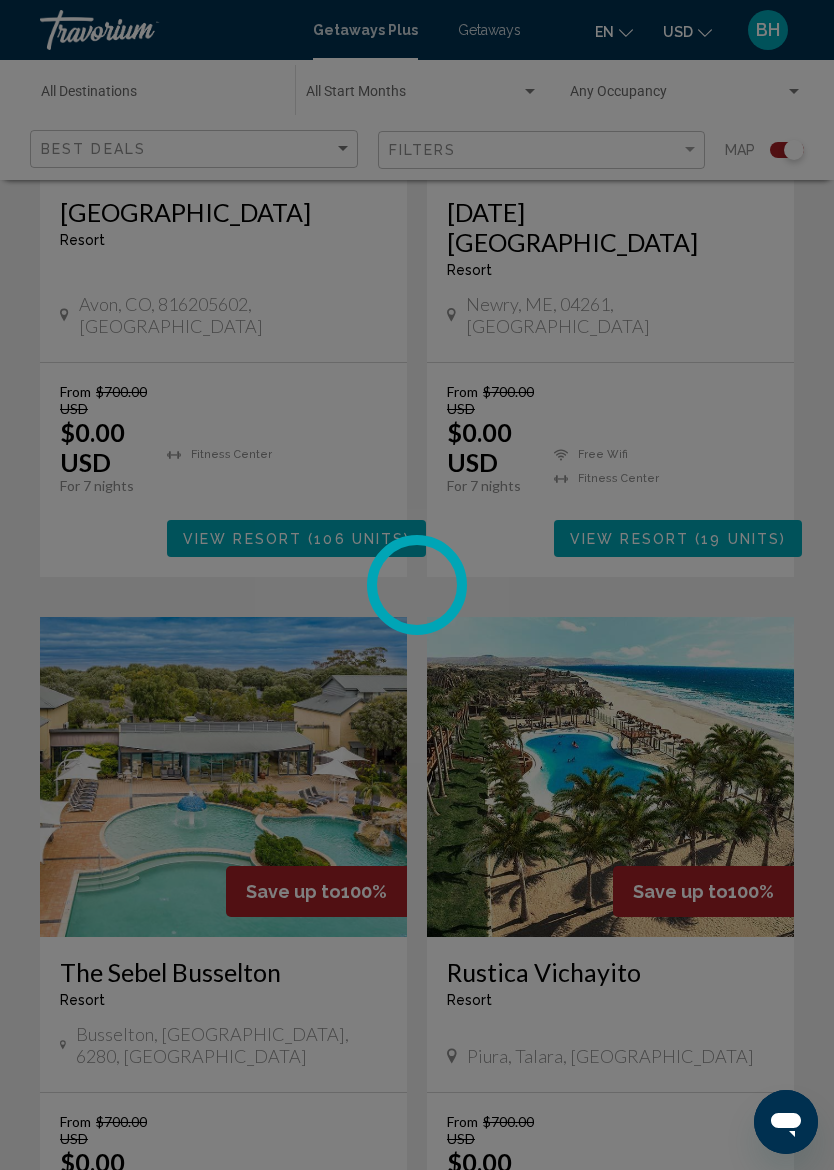 scroll, scrollTop: 1595, scrollLeft: 0, axis: vertical 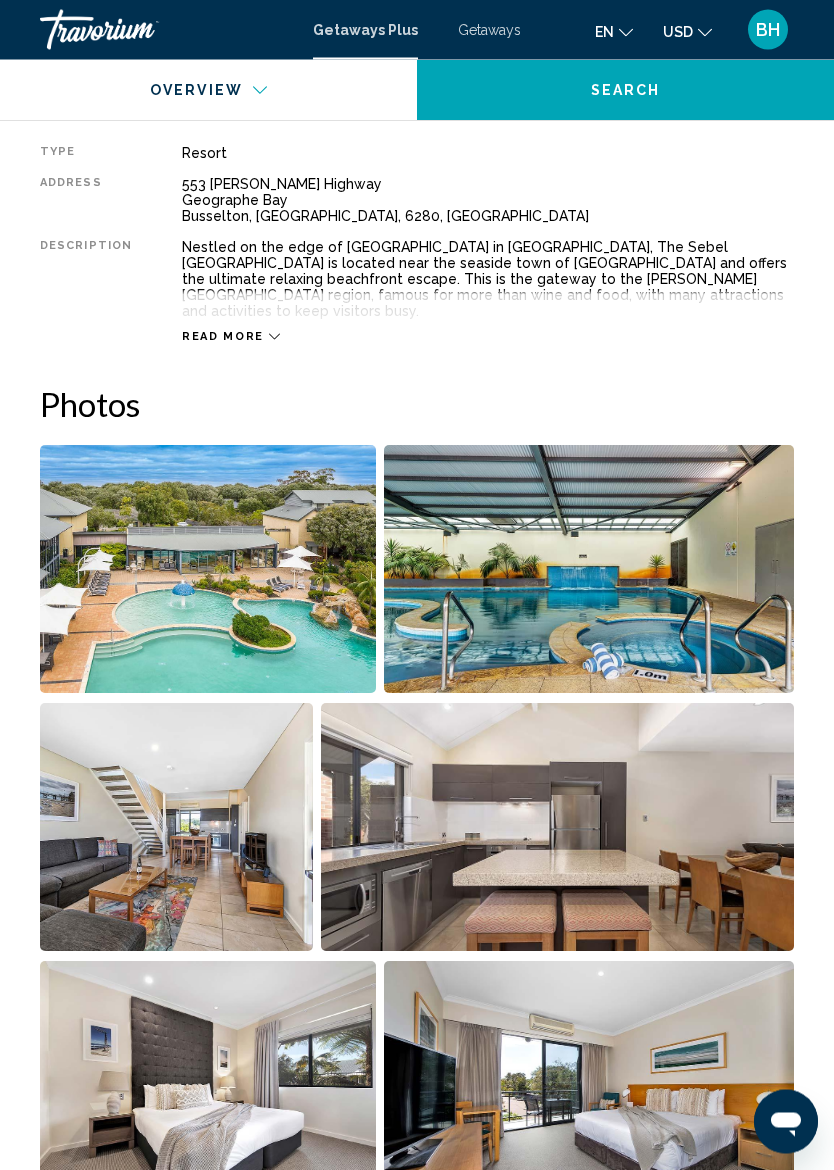 click at bounding box center [208, 570] 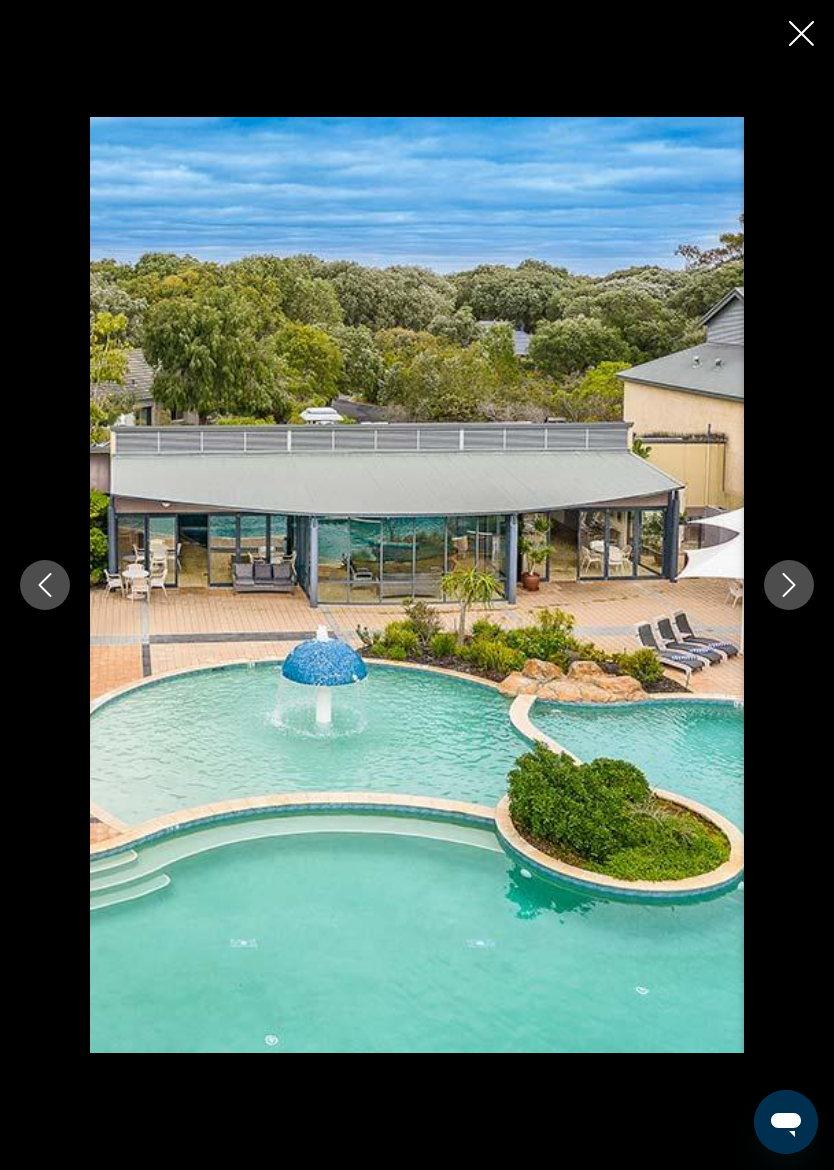 click 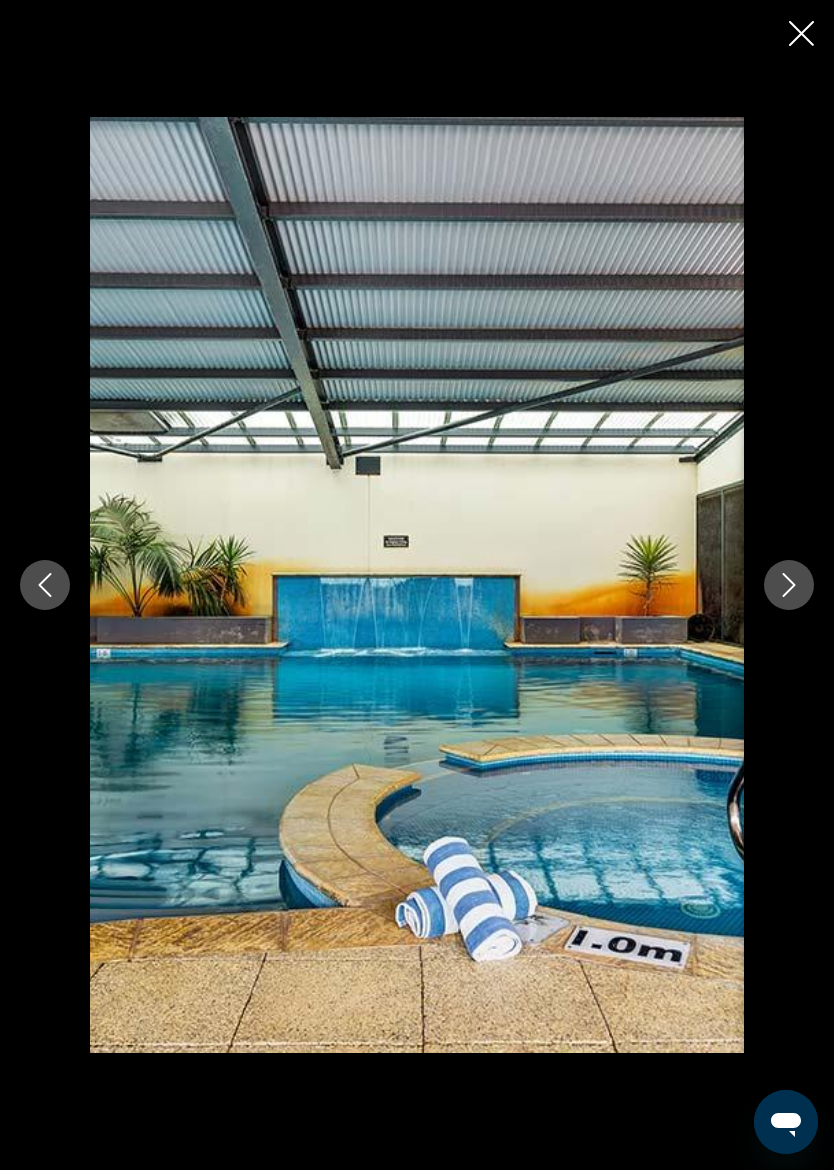 click 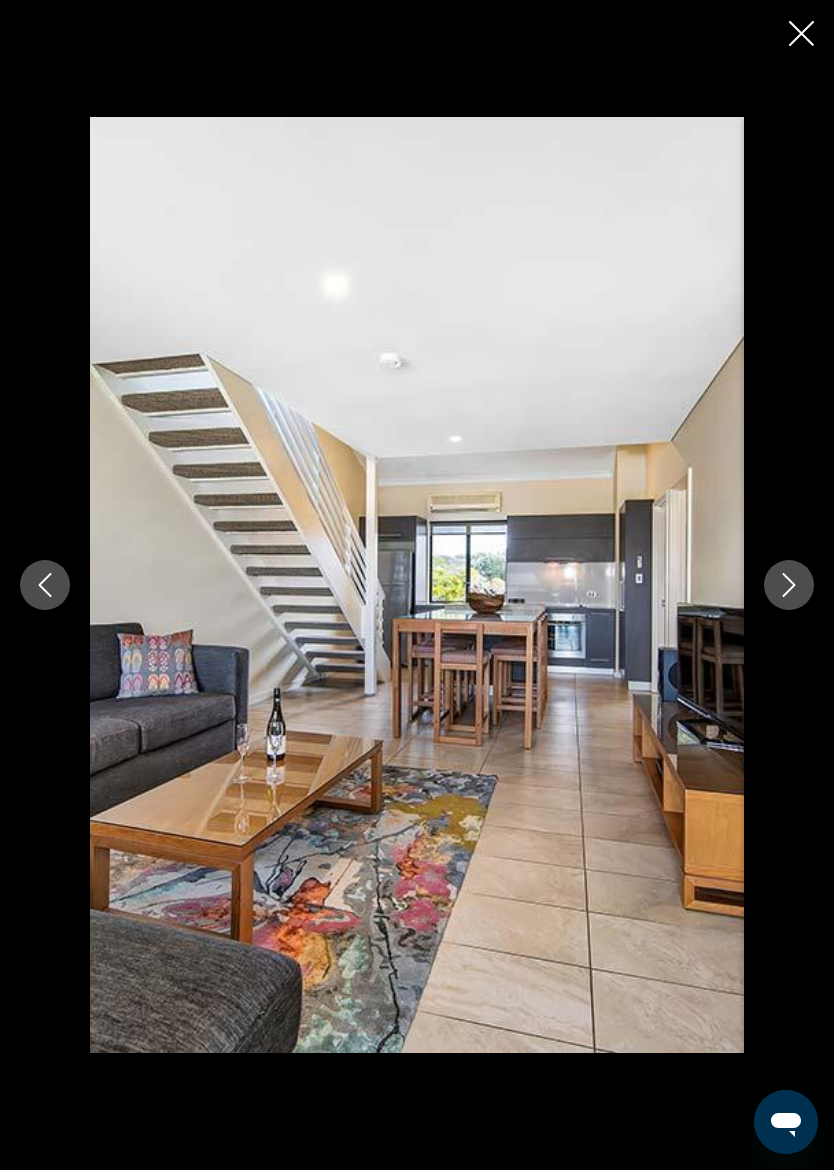 click 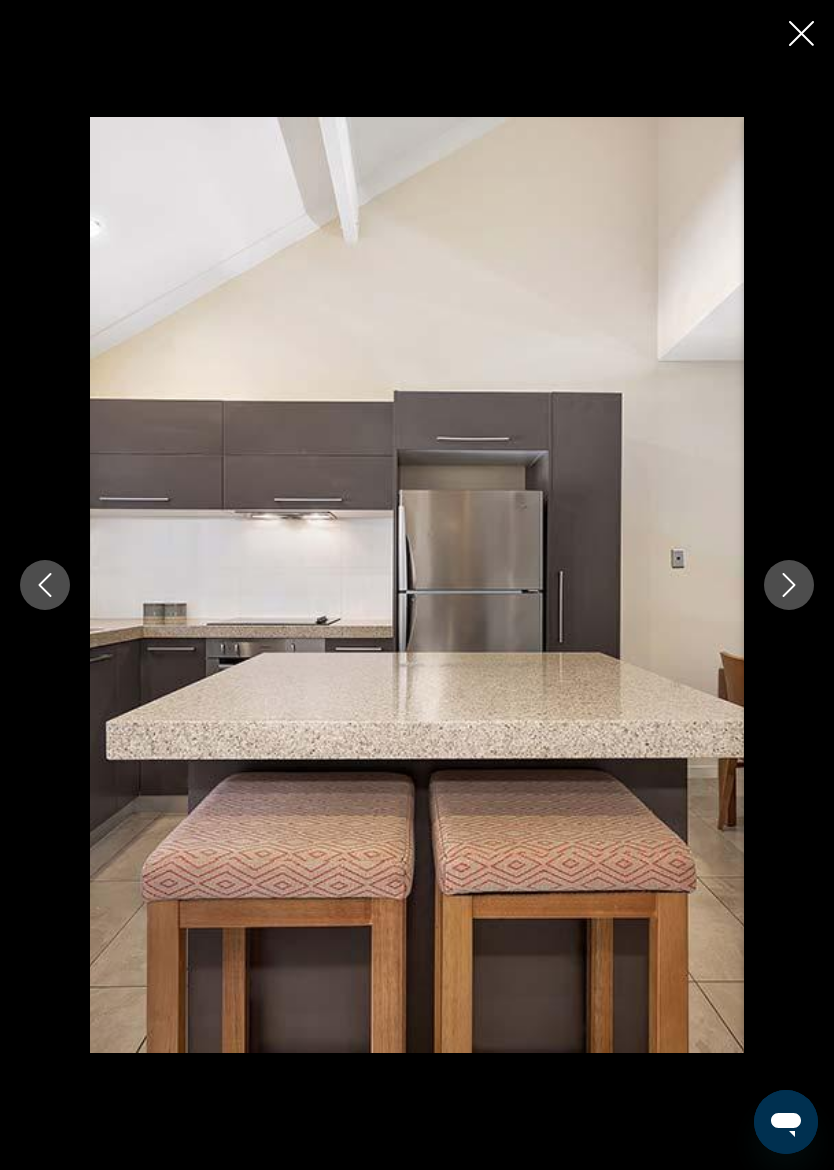 click 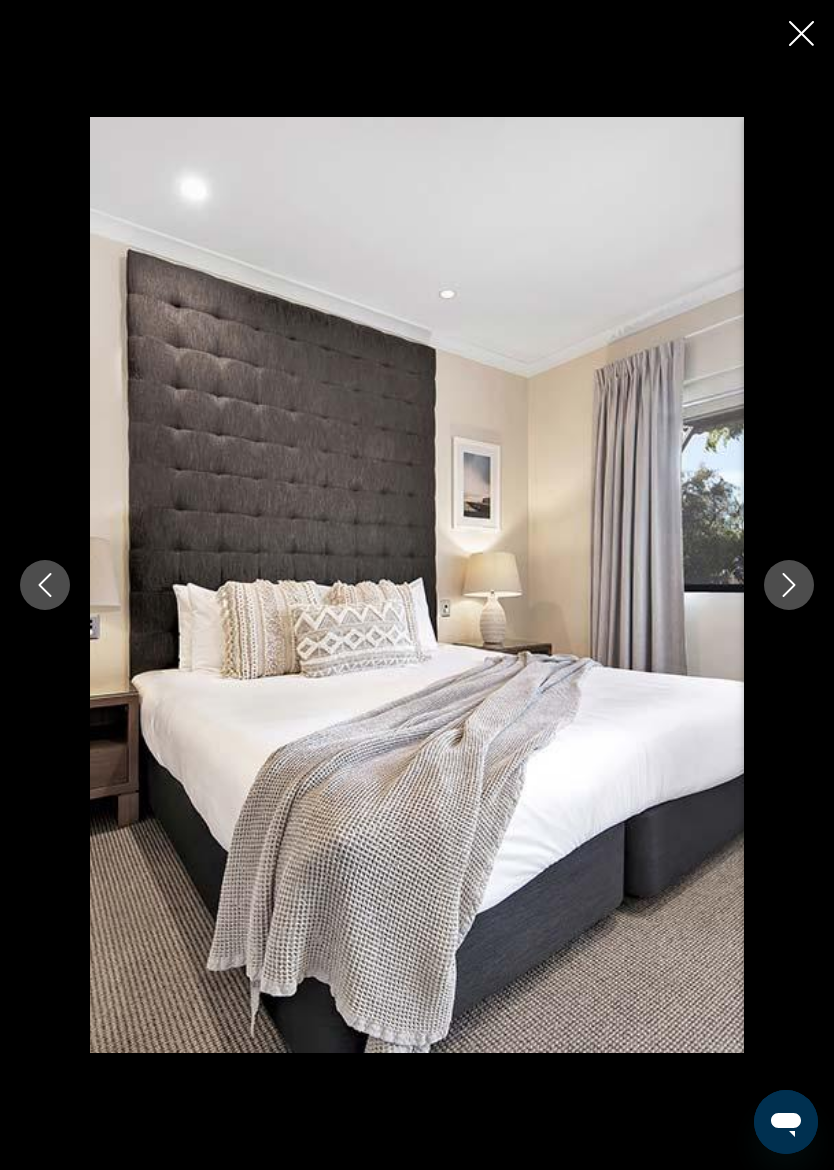 click 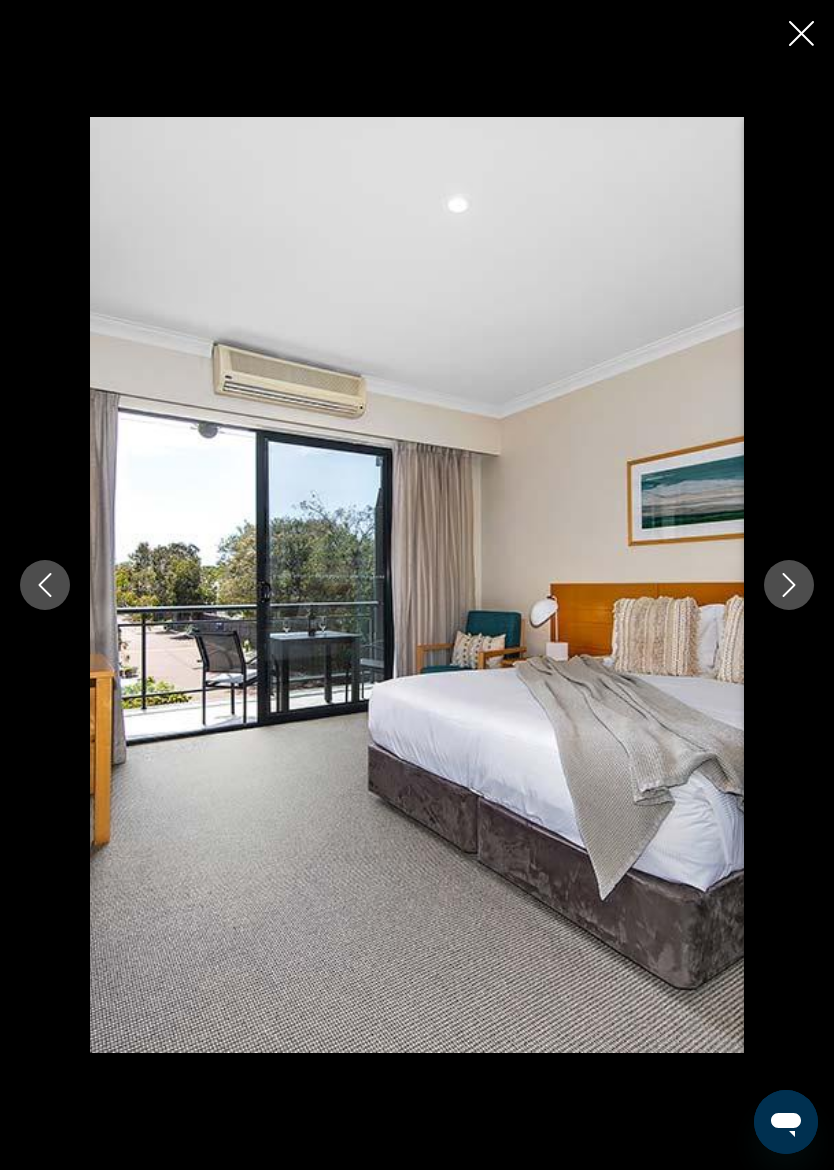 click 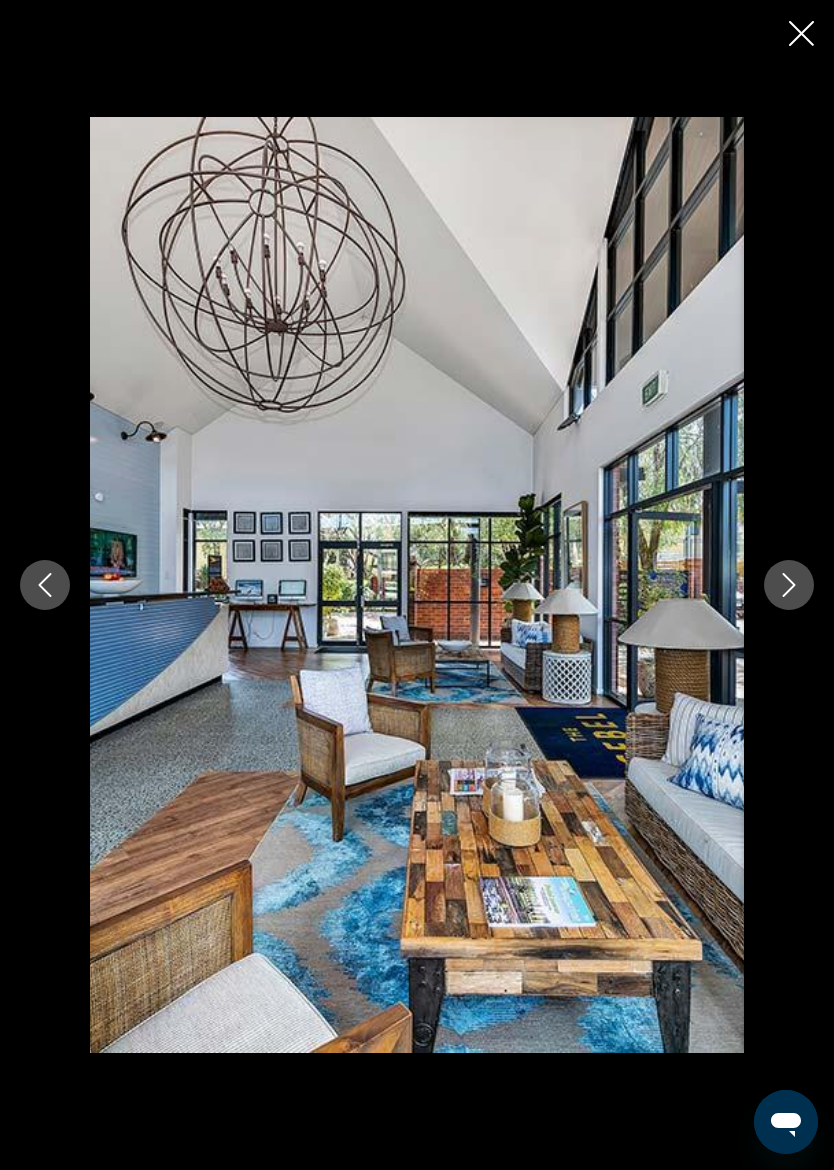 click 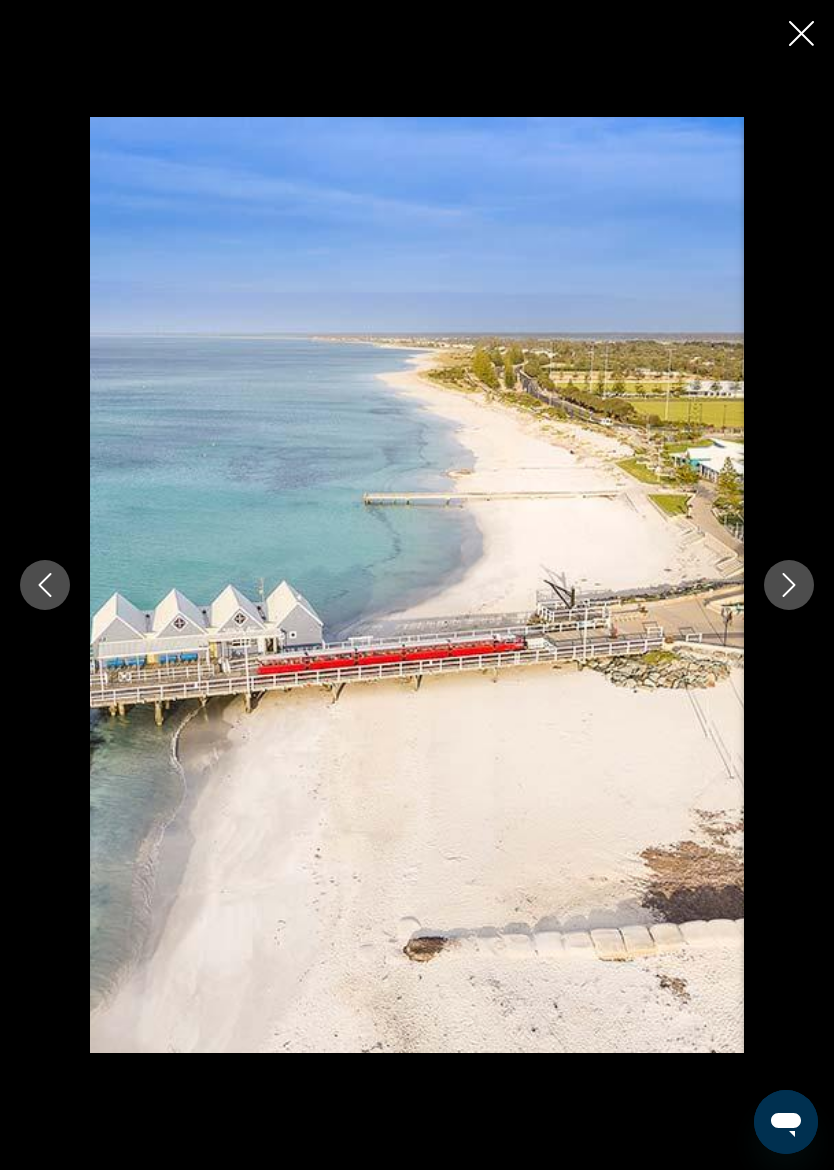 click 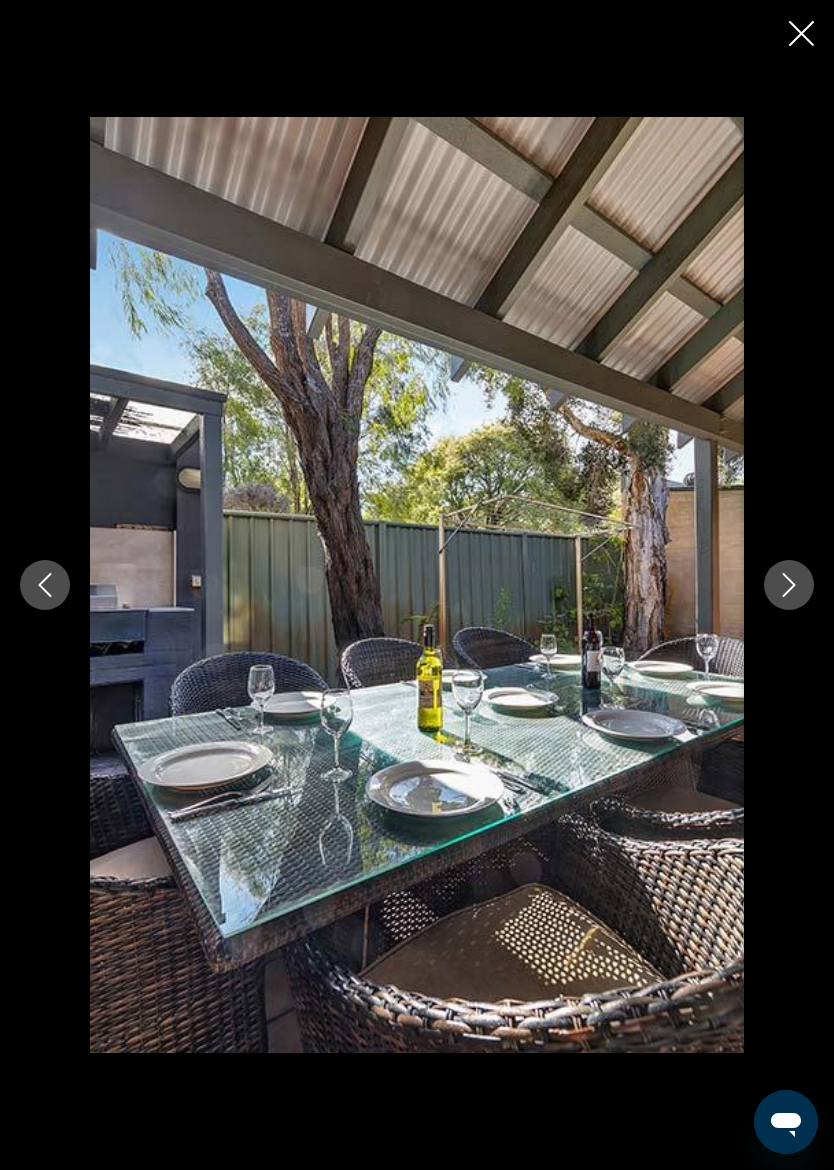 click 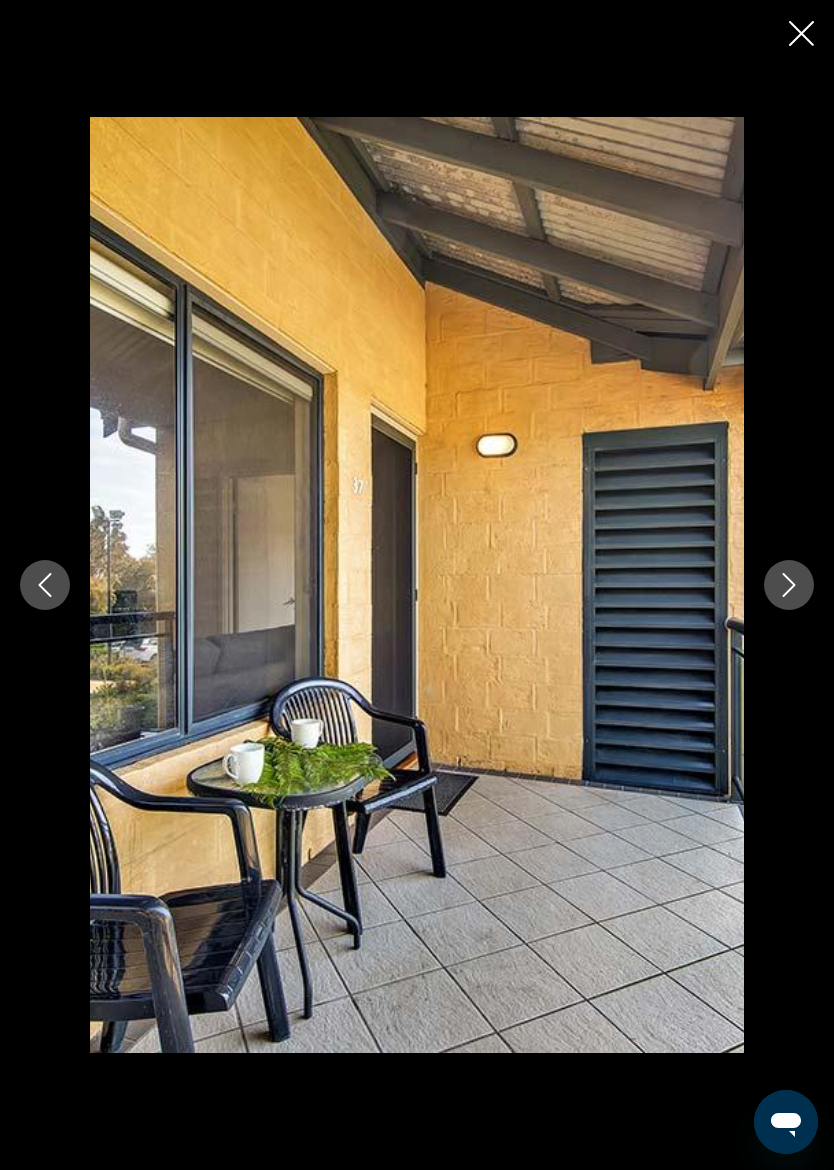 click 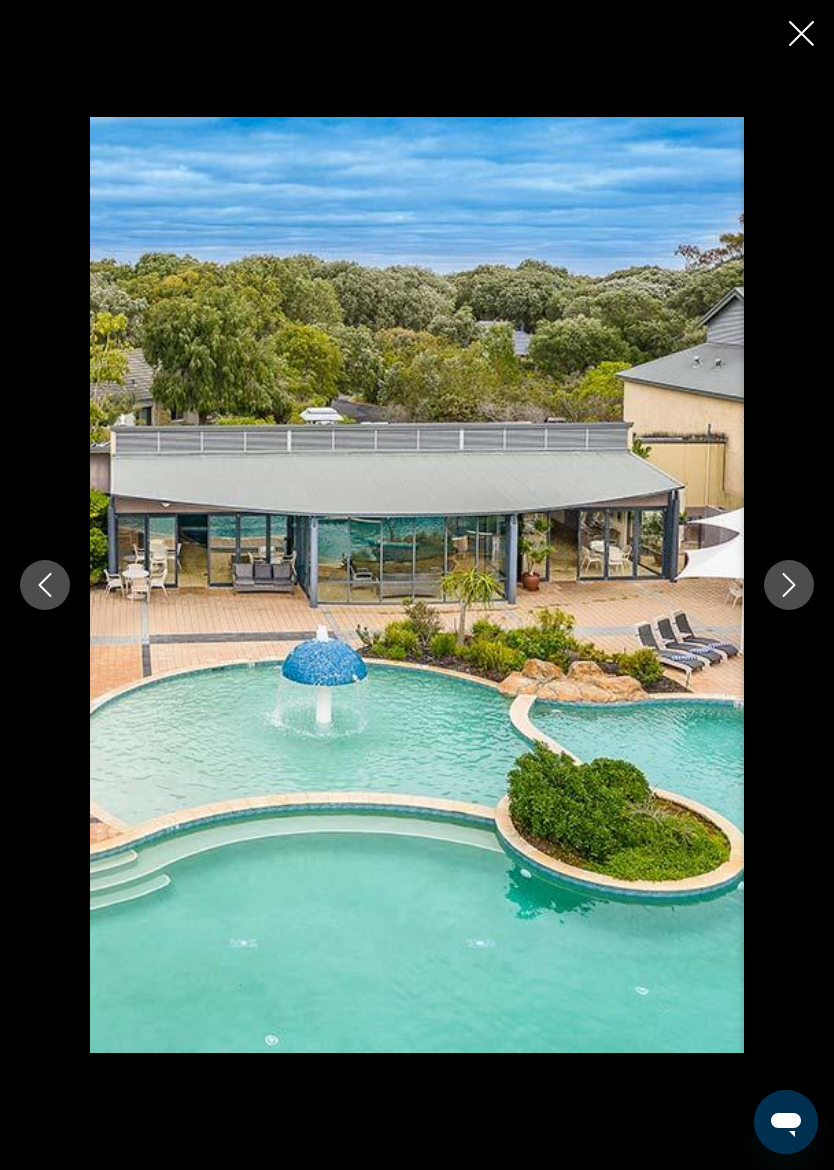click 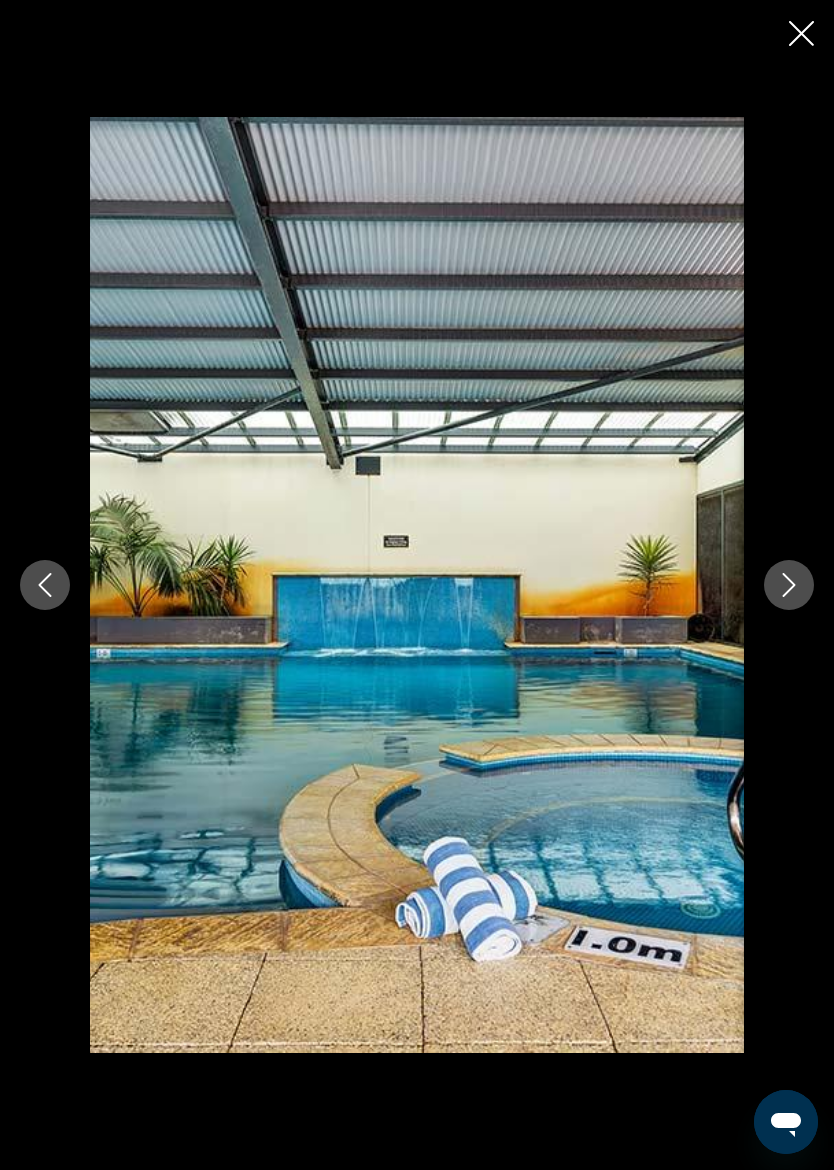click at bounding box center [789, 585] 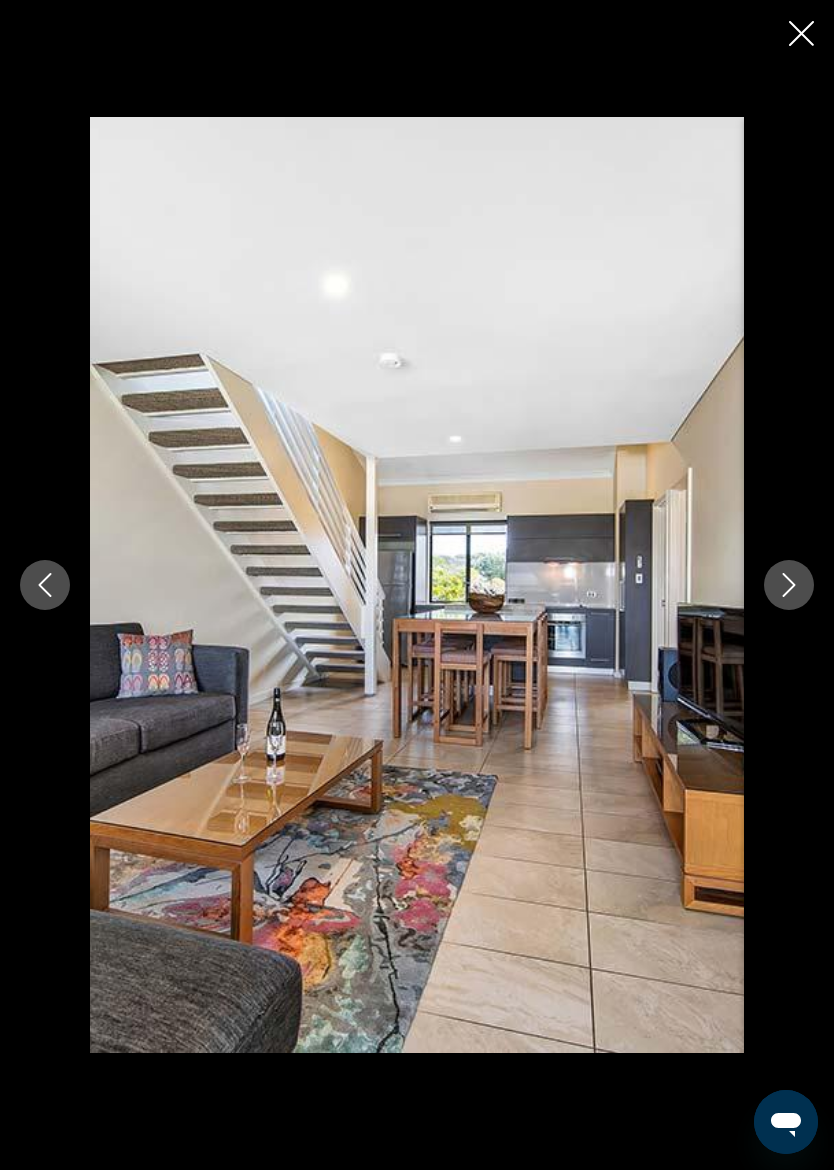 click at bounding box center (789, 585) 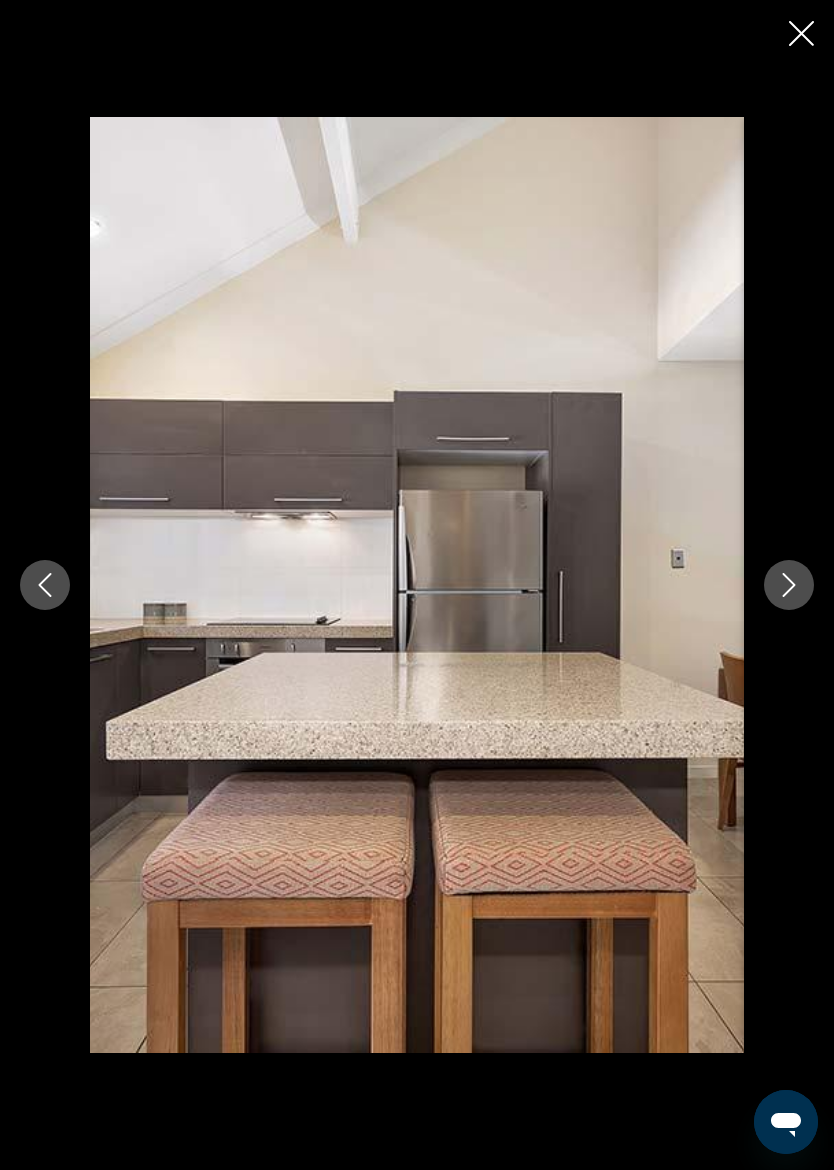 click at bounding box center (789, 585) 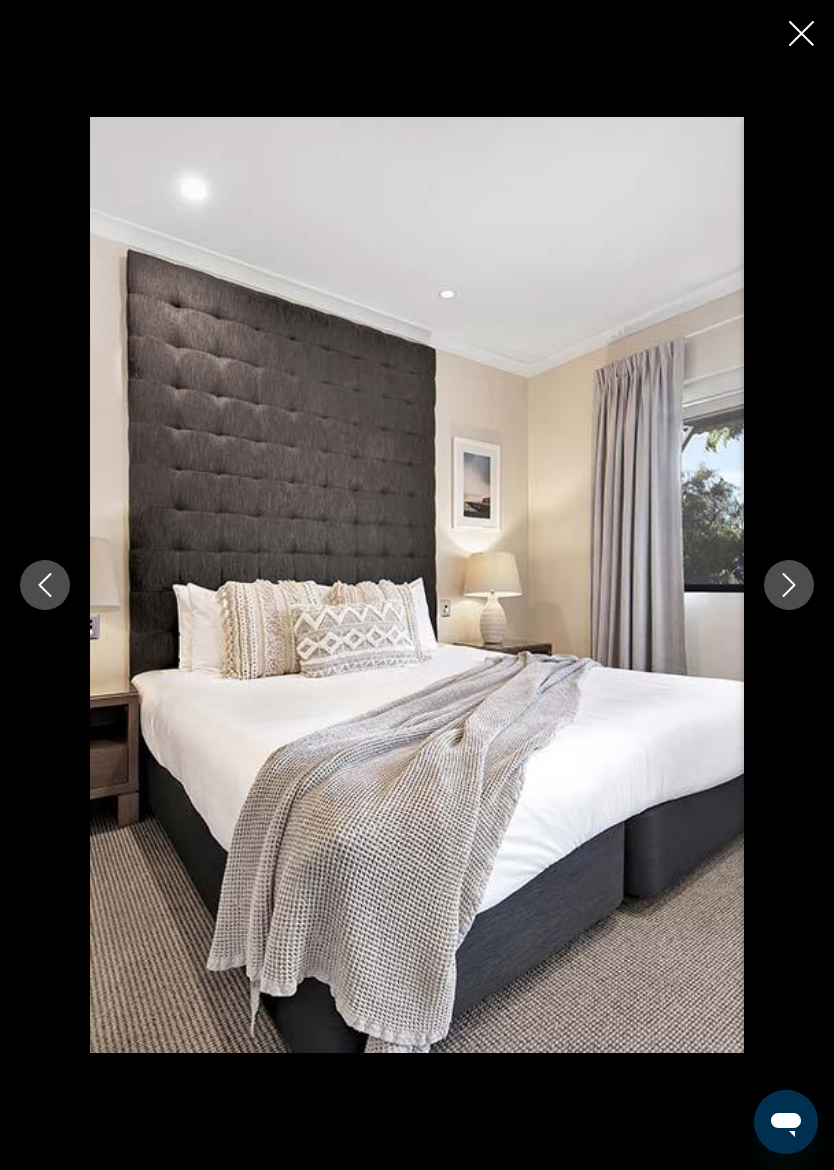 click at bounding box center [789, 585] 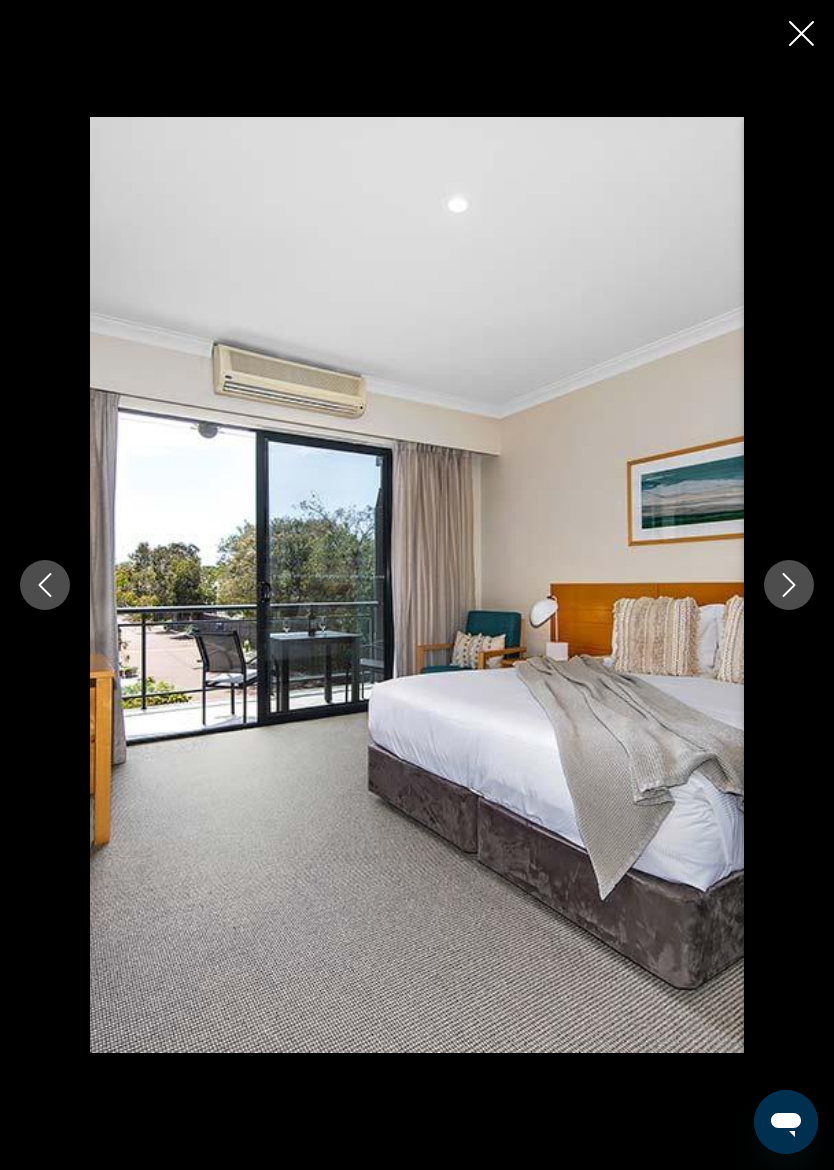 click at bounding box center [789, 585] 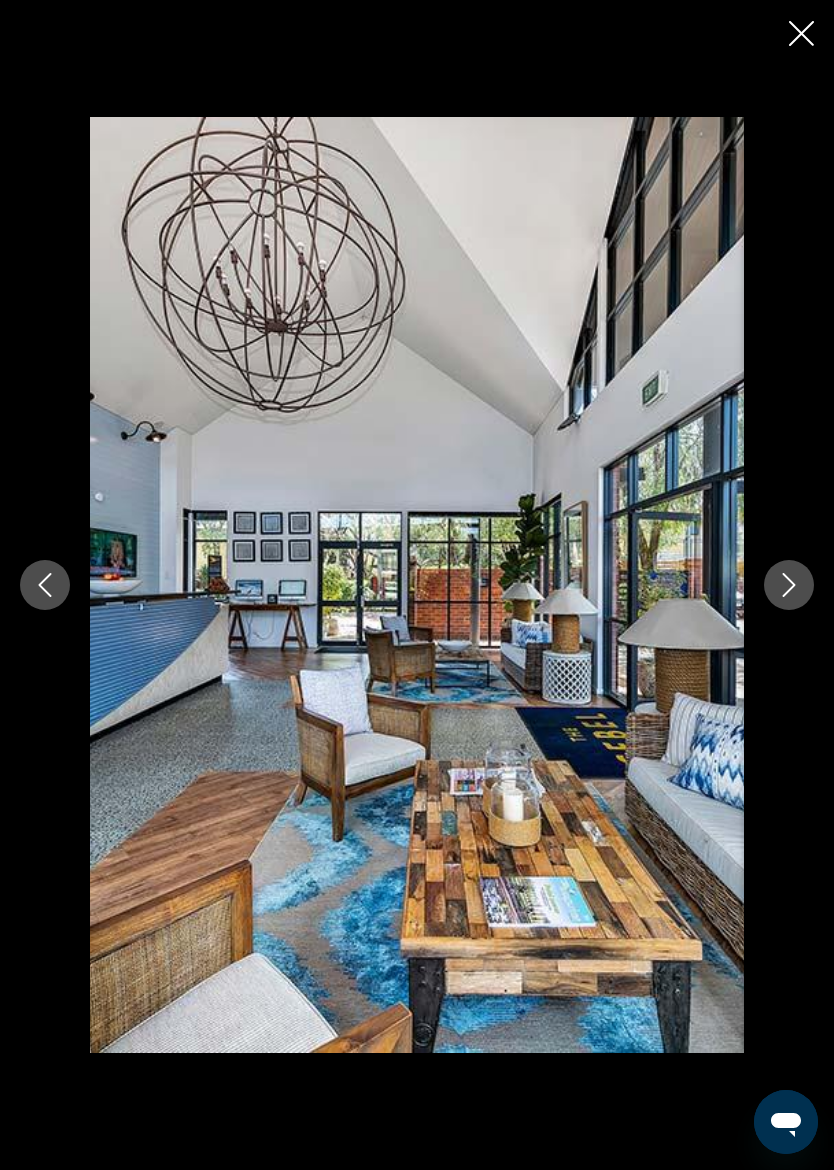 click at bounding box center [789, 585] 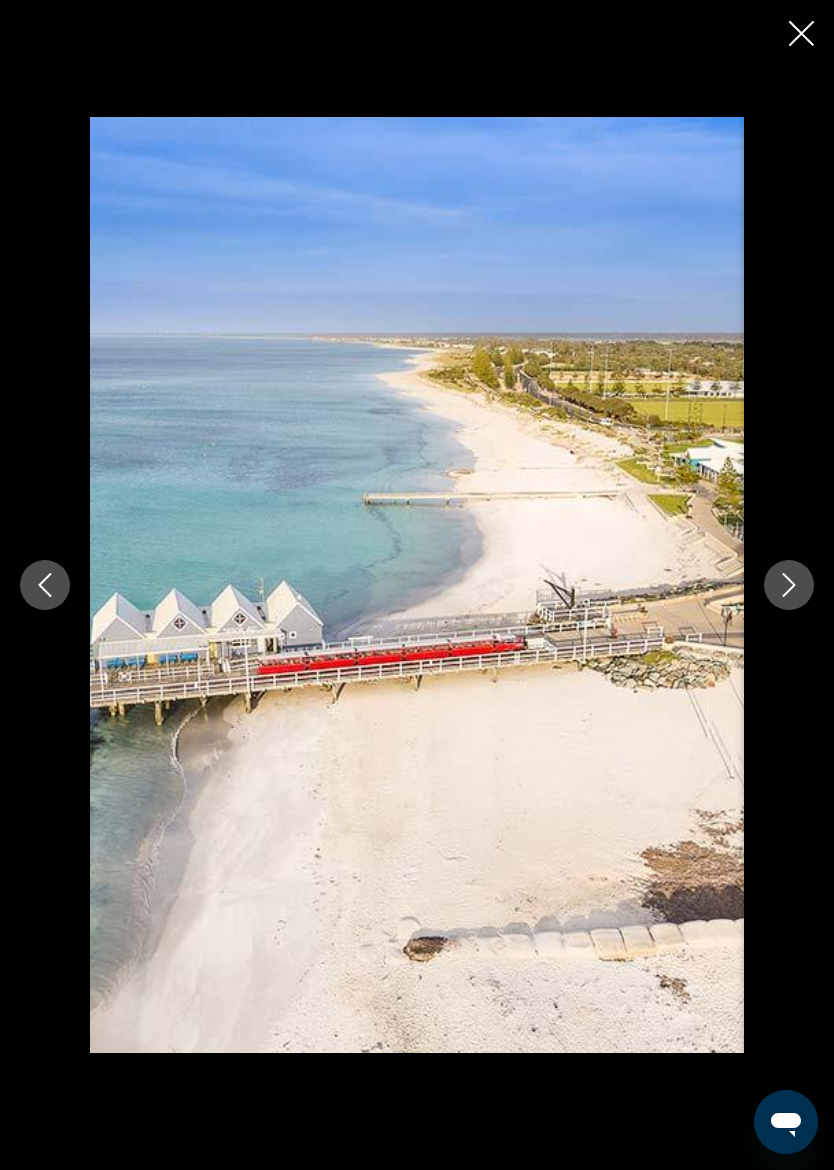 click at bounding box center [789, 585] 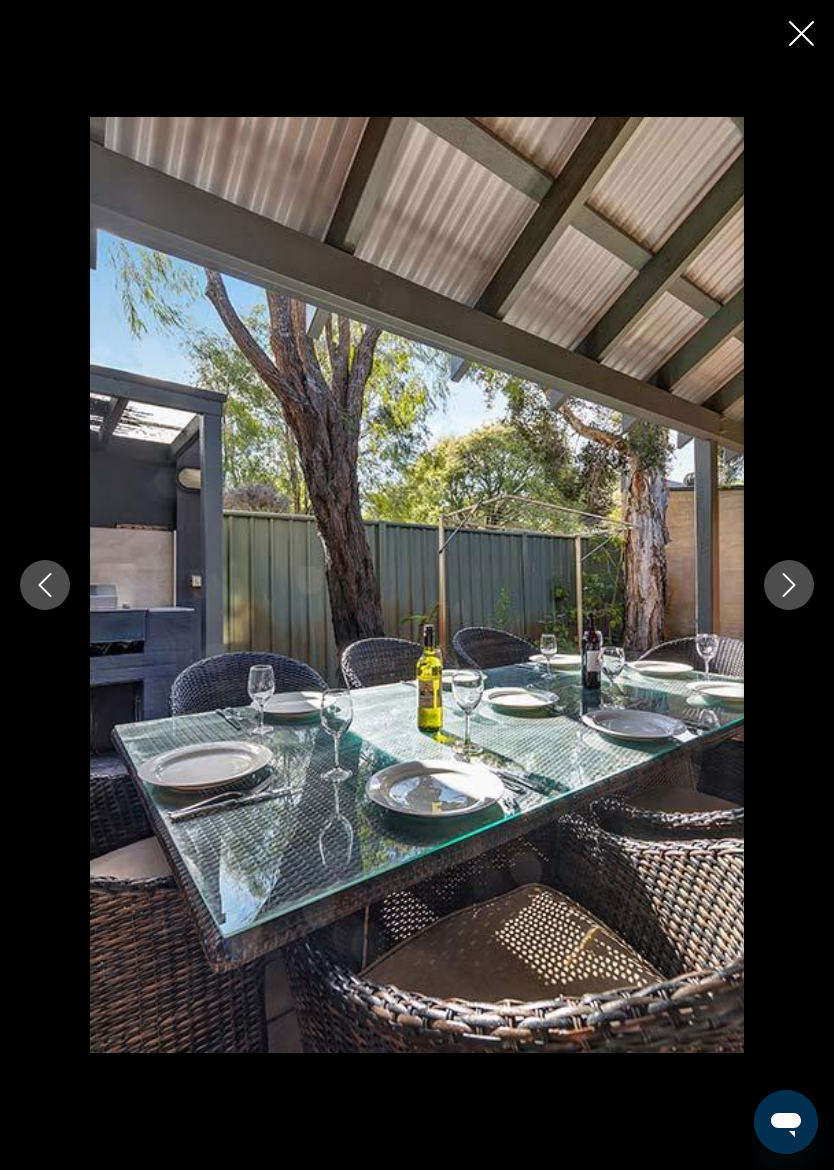 click at bounding box center [789, 585] 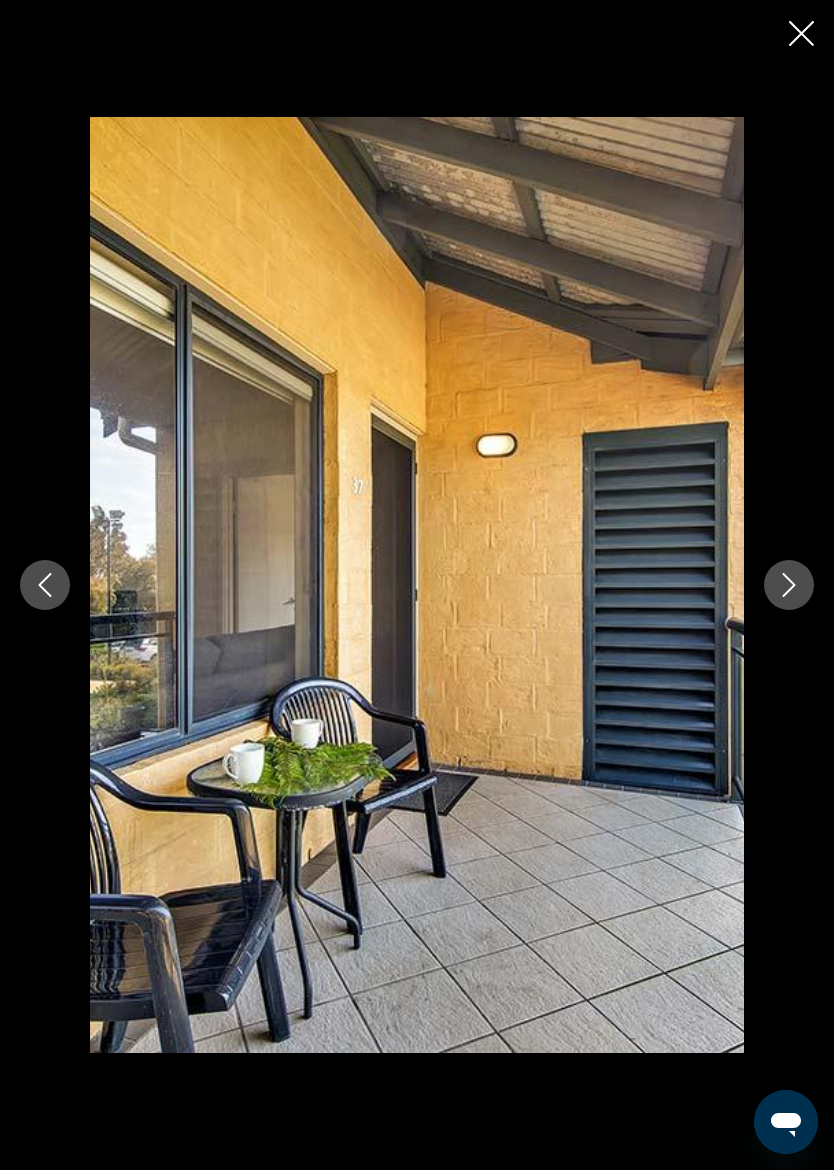 click at bounding box center [789, 585] 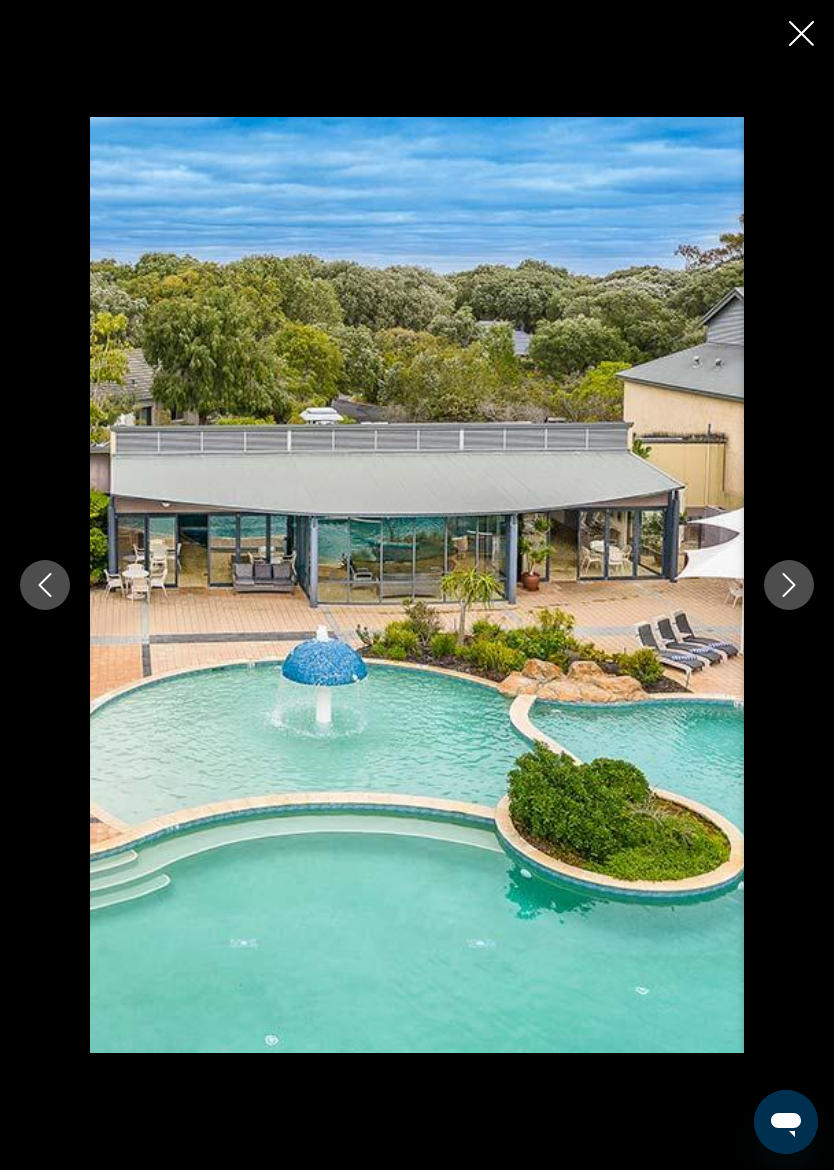 click at bounding box center (789, 585) 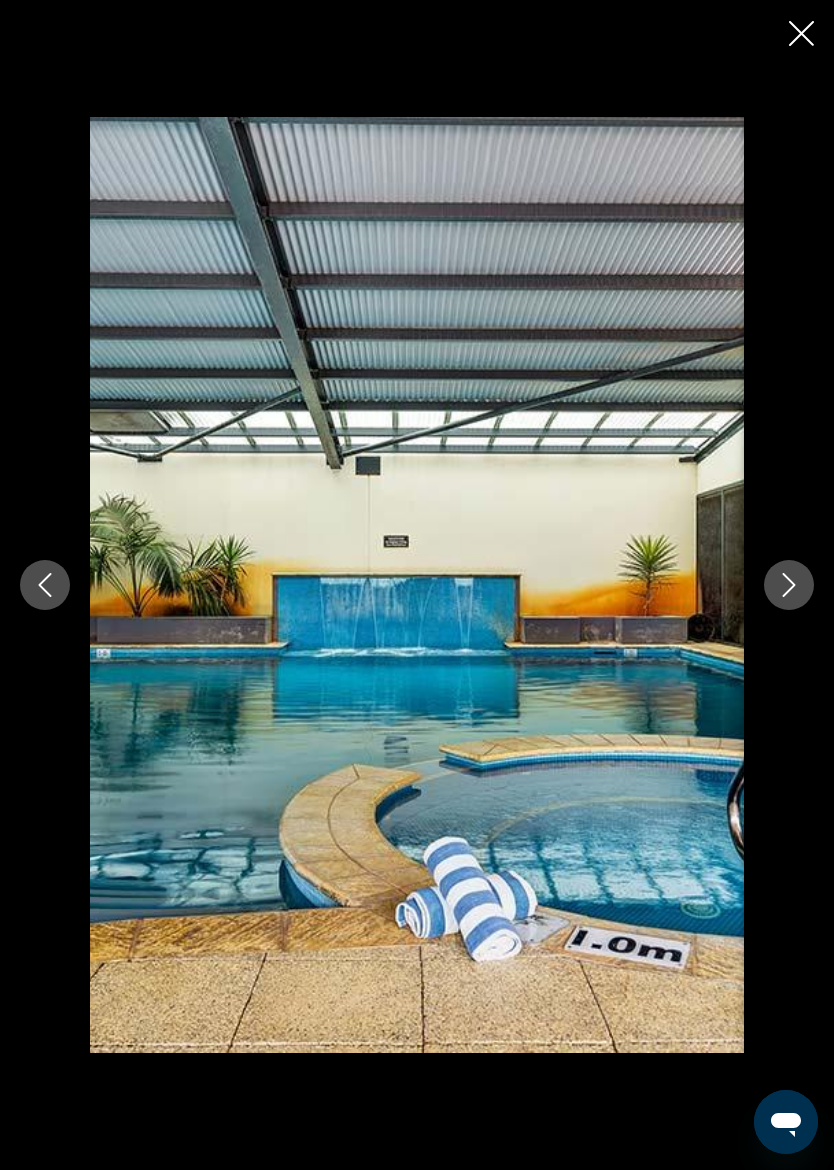 click at bounding box center (789, 585) 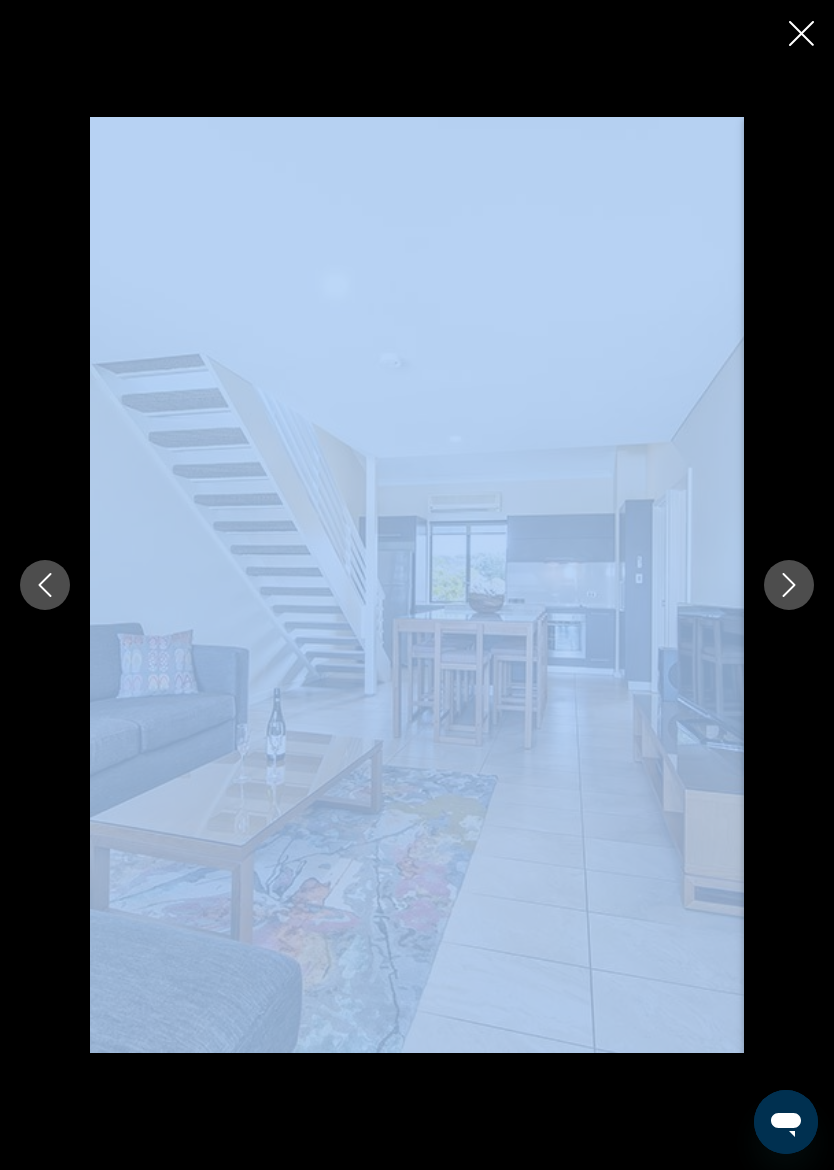 click at bounding box center (789, 585) 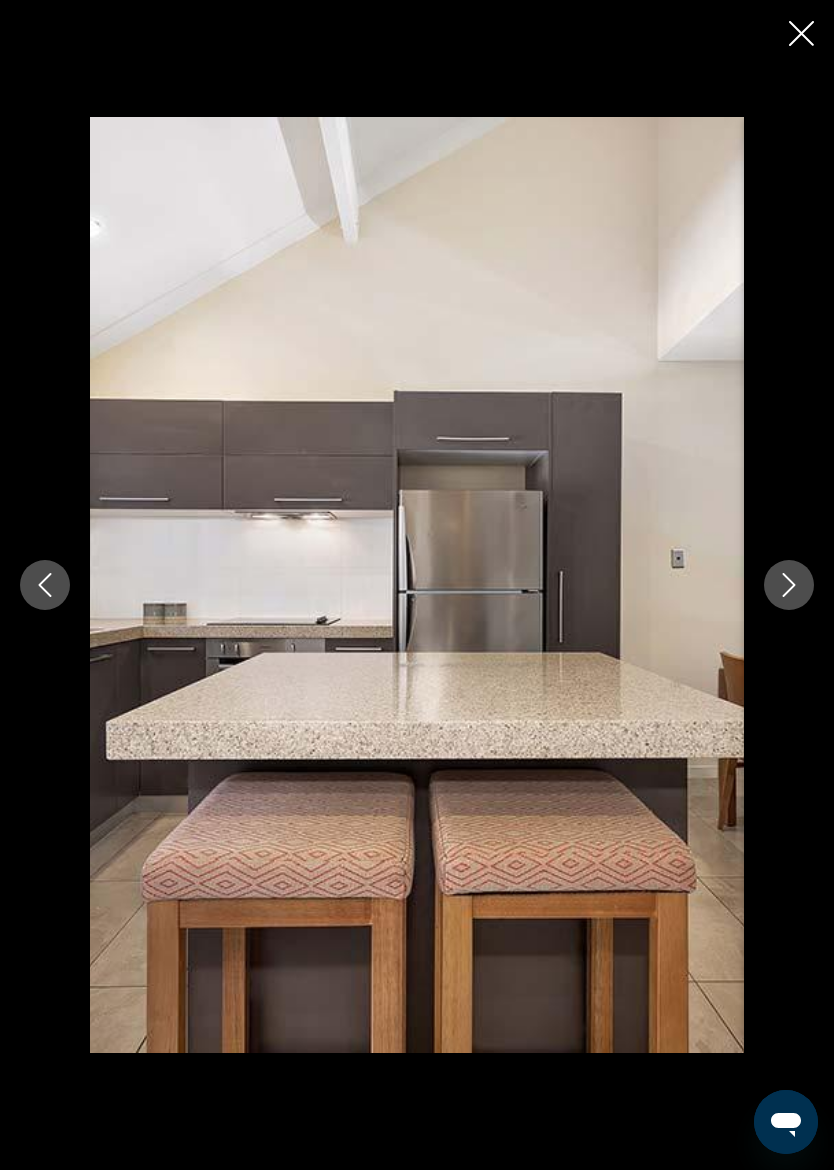click 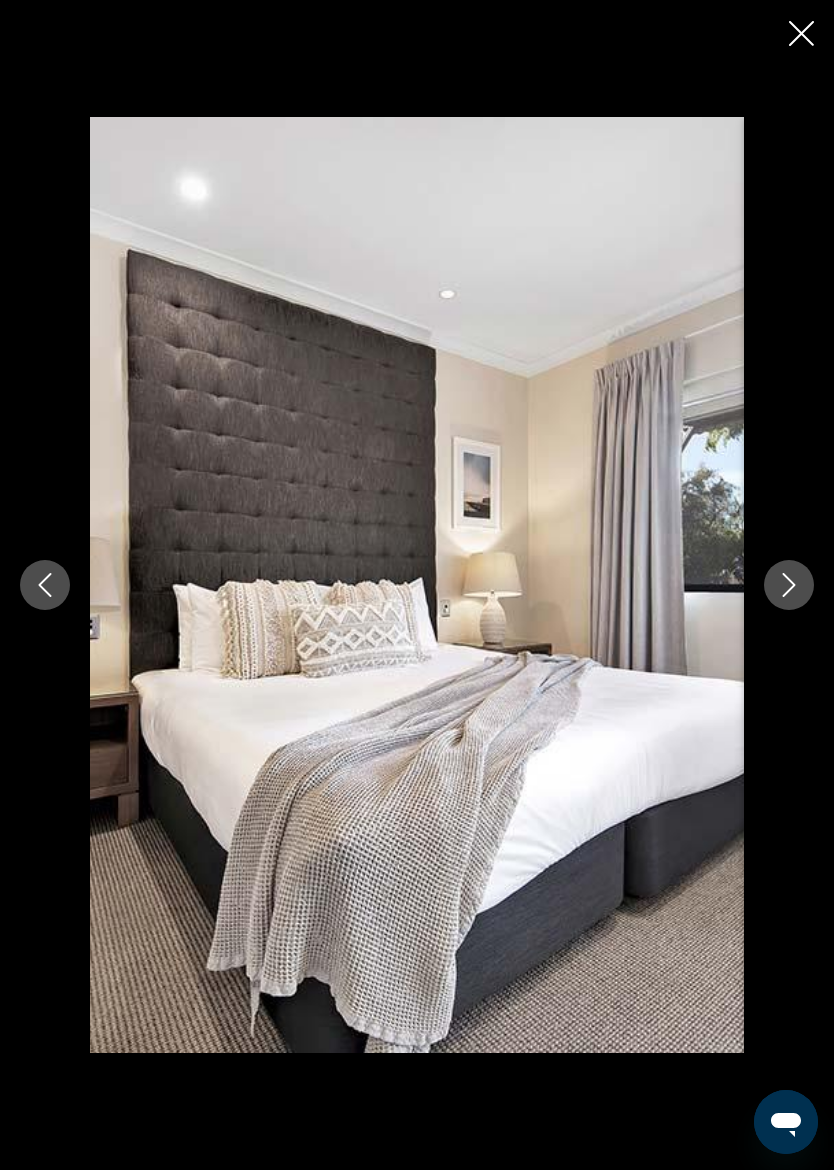 click 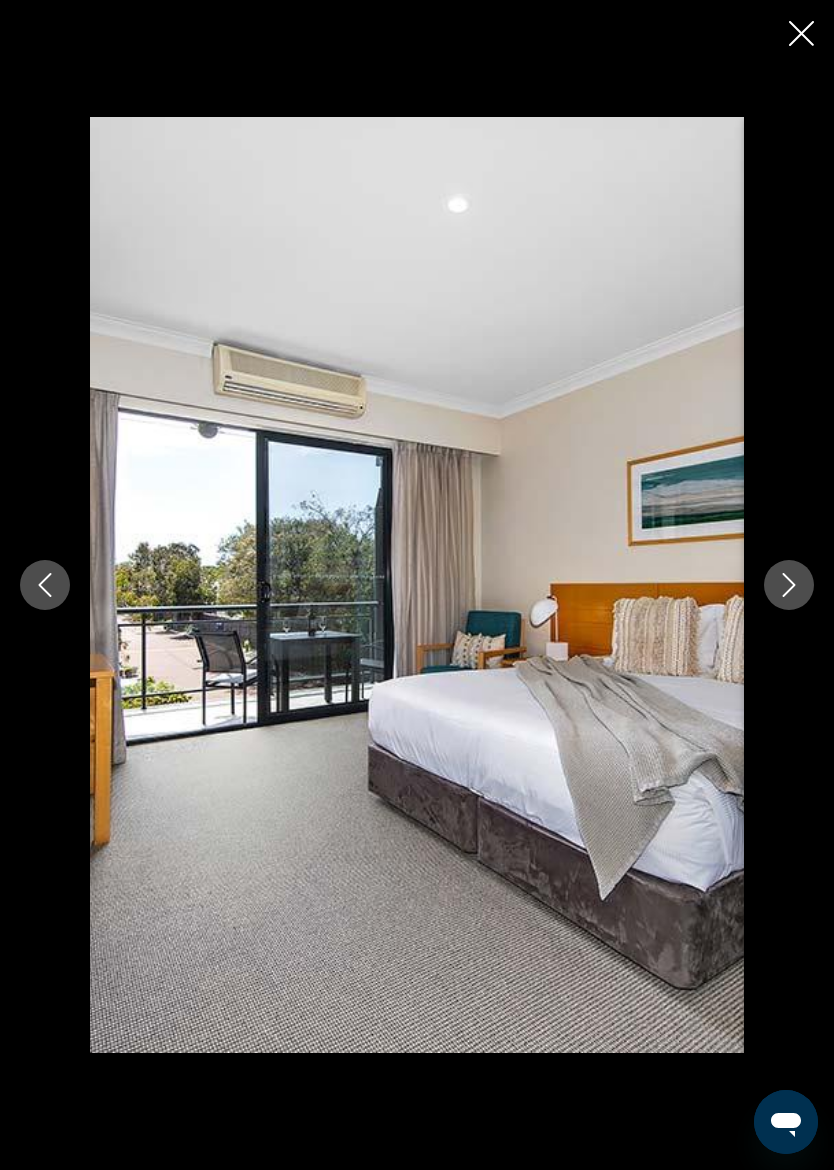 click at bounding box center [789, 585] 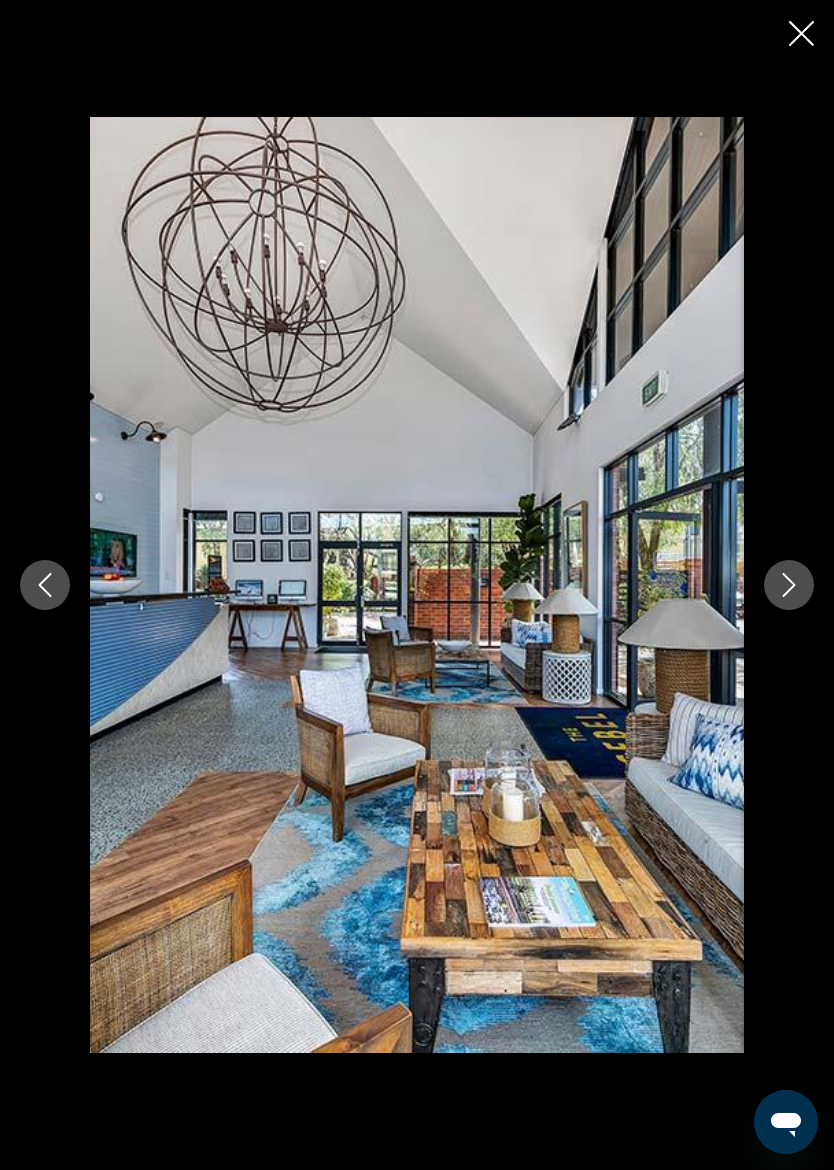 click at bounding box center (789, 585) 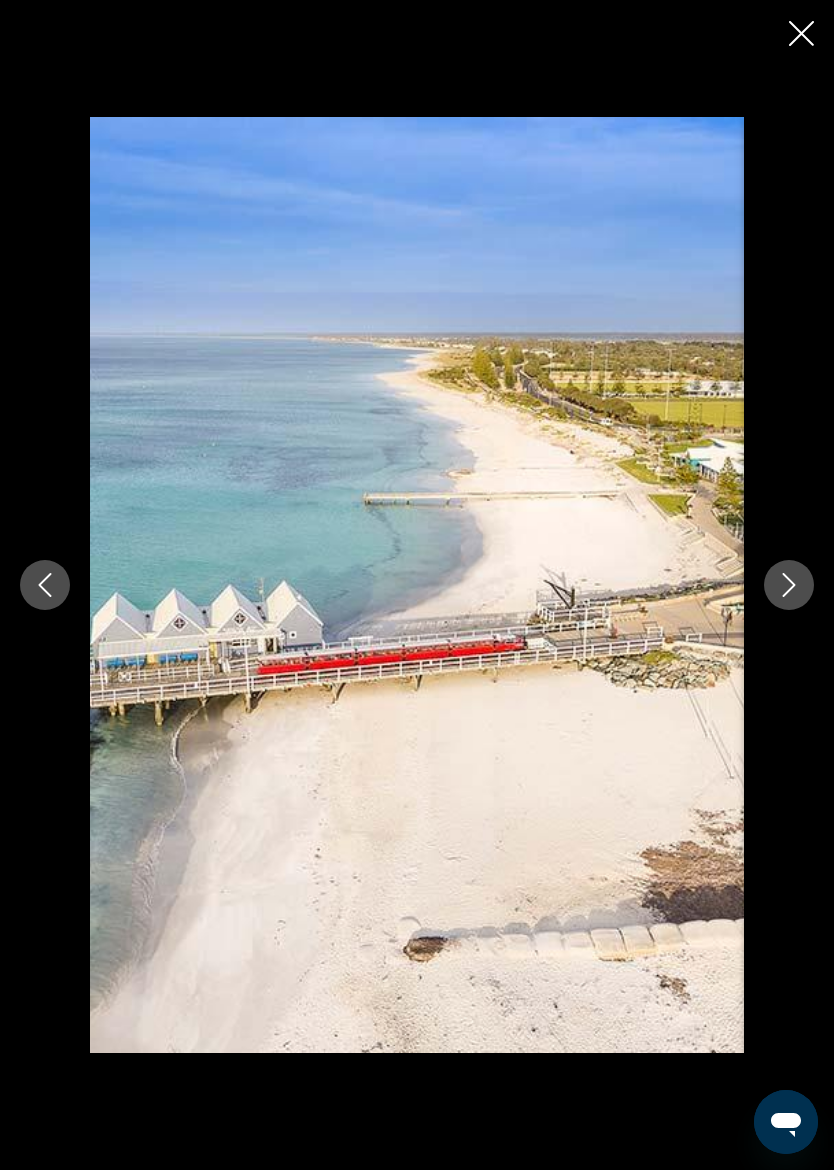 click at bounding box center [417, 585] 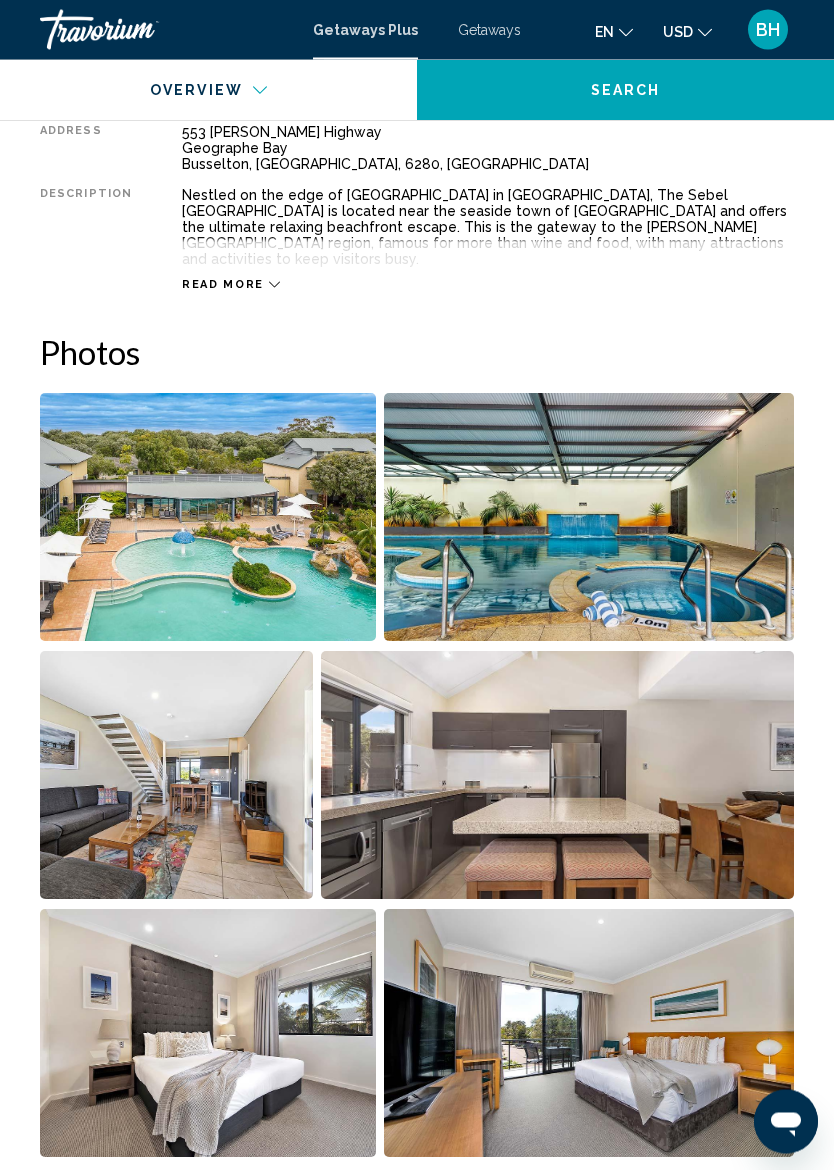 scroll, scrollTop: 1083, scrollLeft: 0, axis: vertical 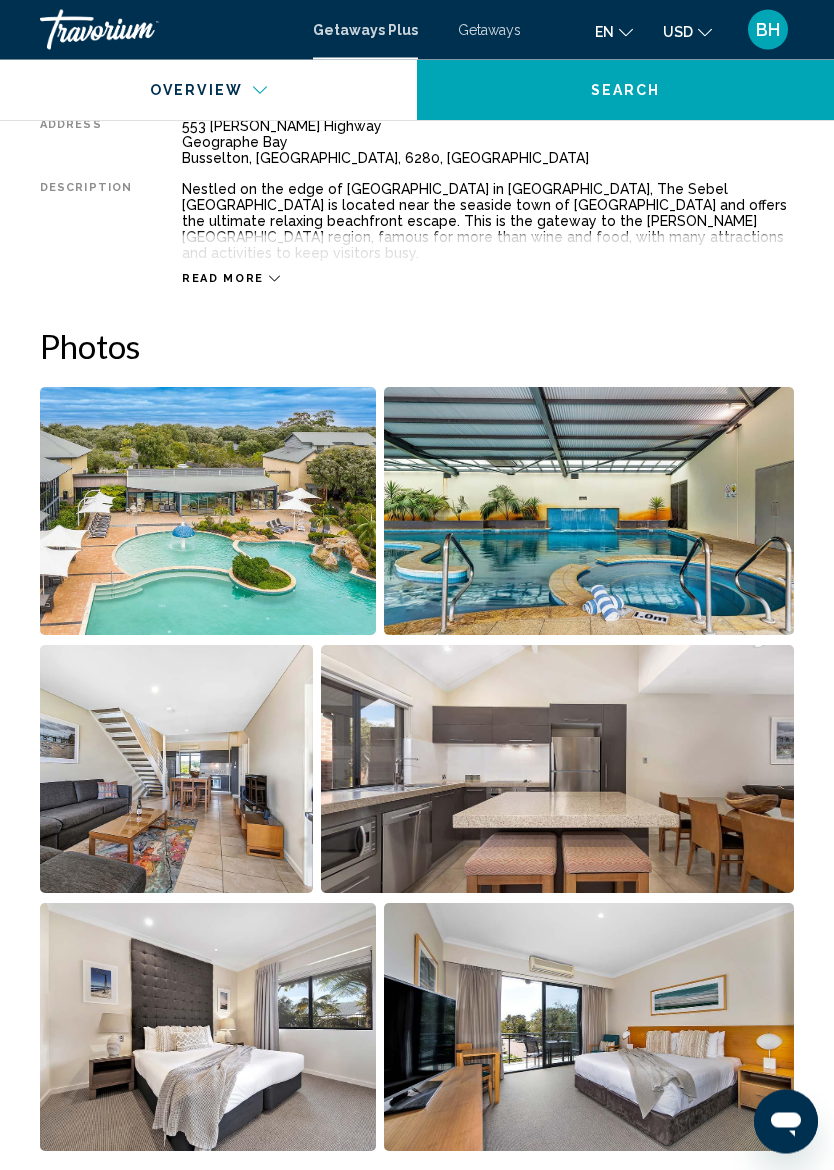 click on "Read more" at bounding box center [231, 279] 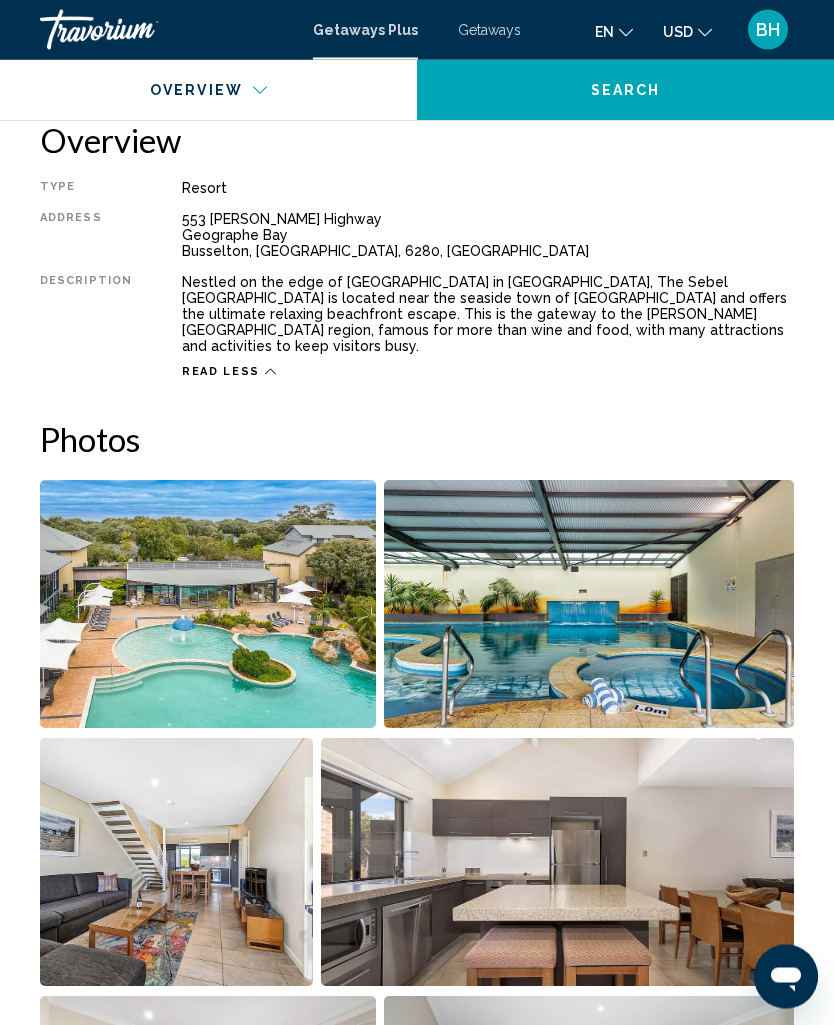 scroll, scrollTop: 991, scrollLeft: 0, axis: vertical 